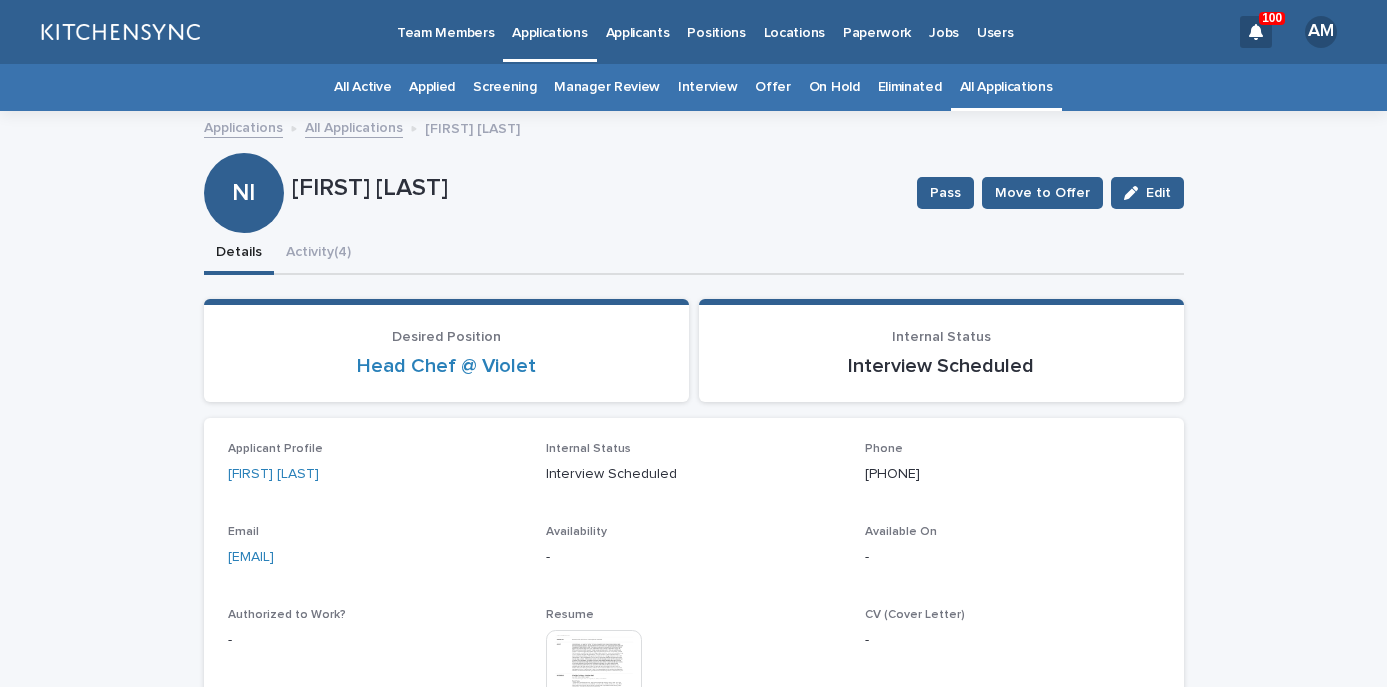 scroll, scrollTop: 0, scrollLeft: 0, axis: both 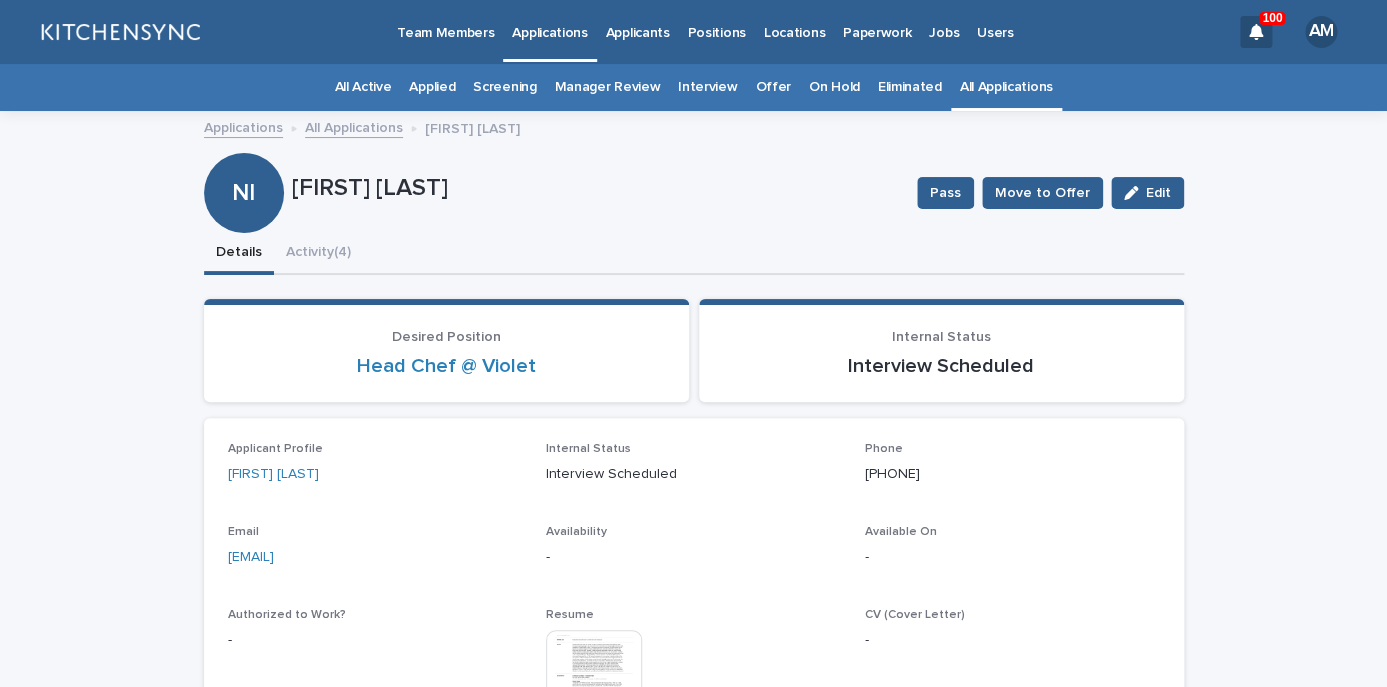 click on "All Applications" at bounding box center (1006, 87) 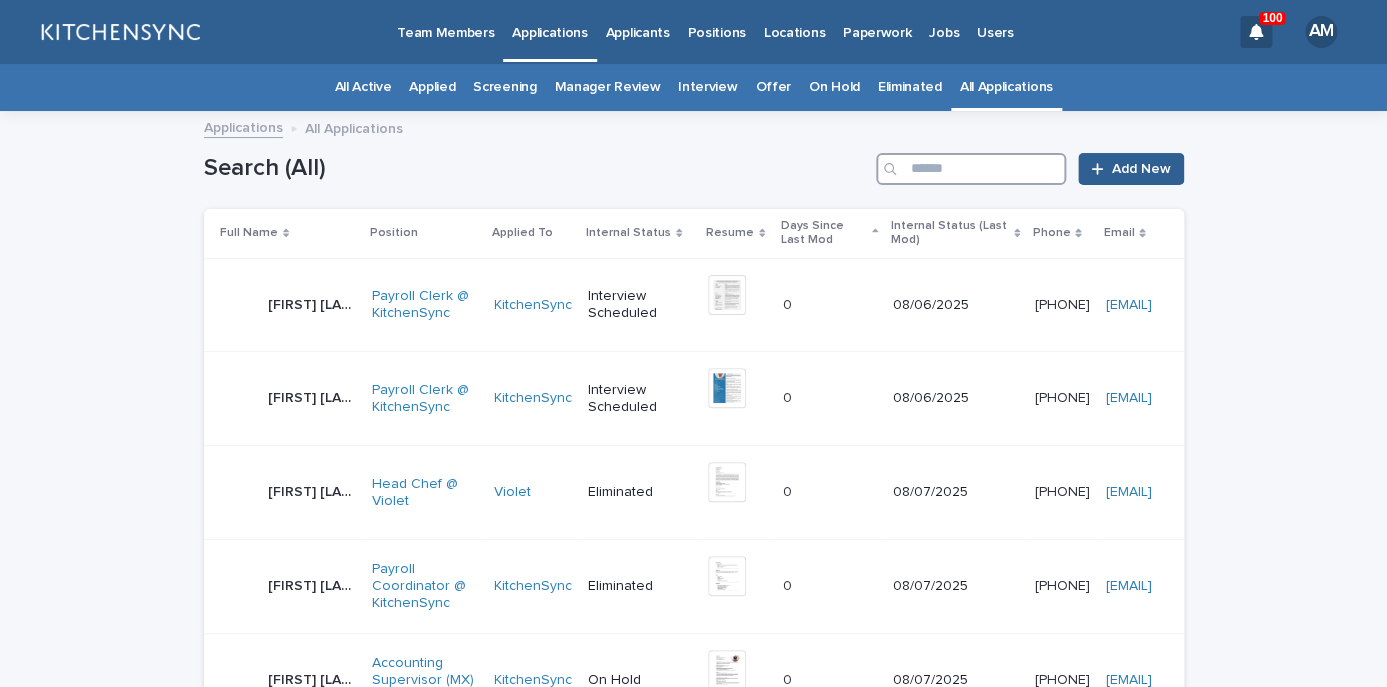 click at bounding box center (971, 169) 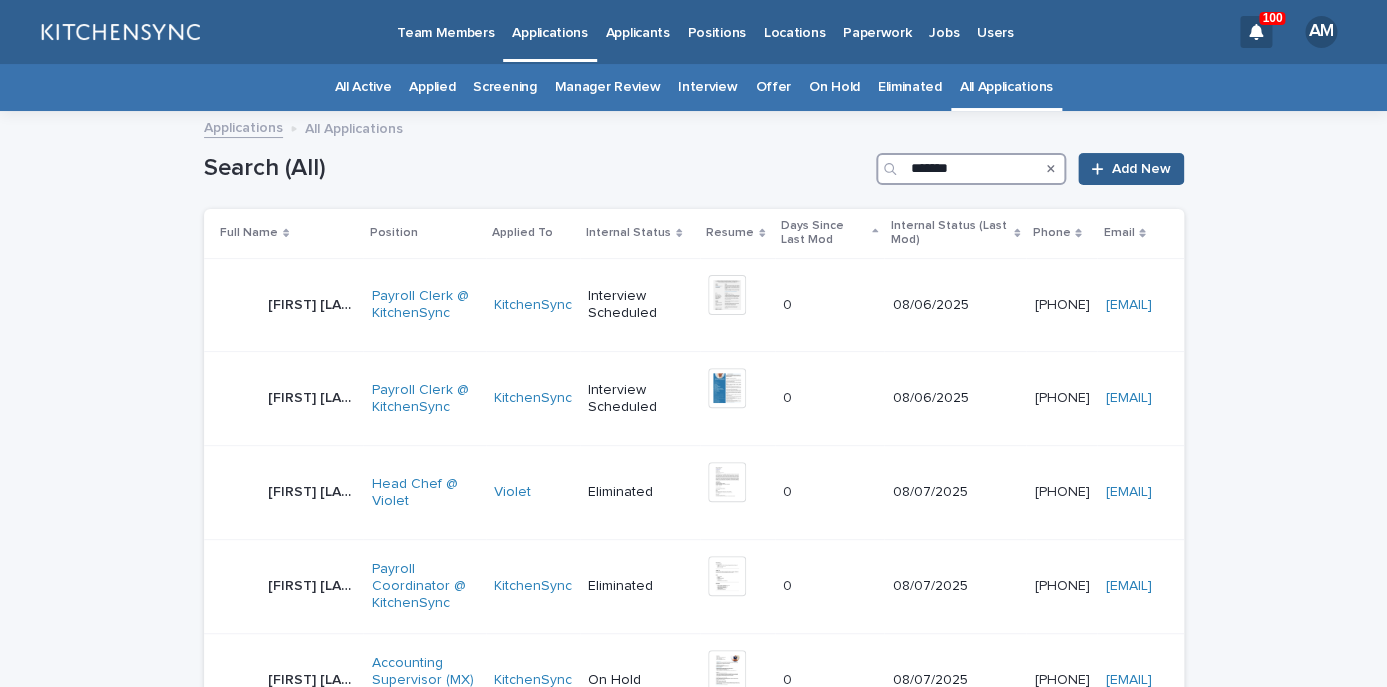 type on "*******" 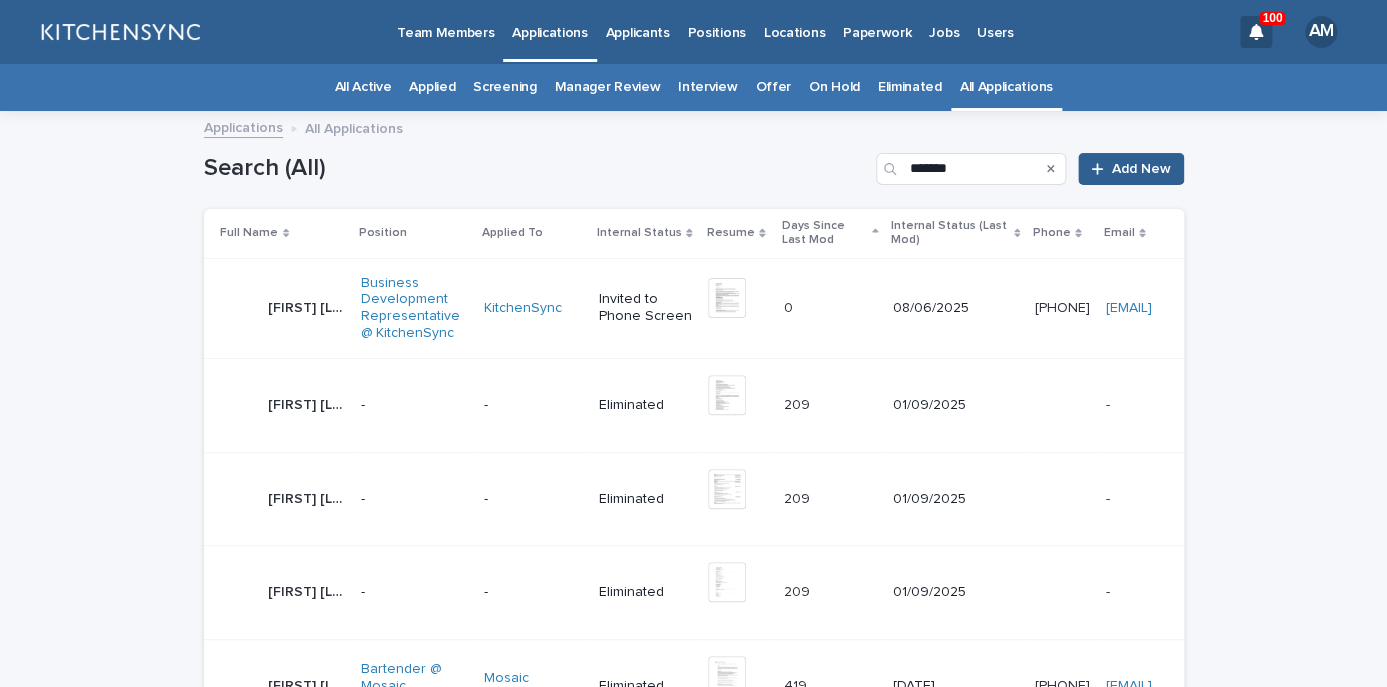 click on "[FIRST] [LAST] [FIRST] [LAST]" at bounding box center [307, 308] 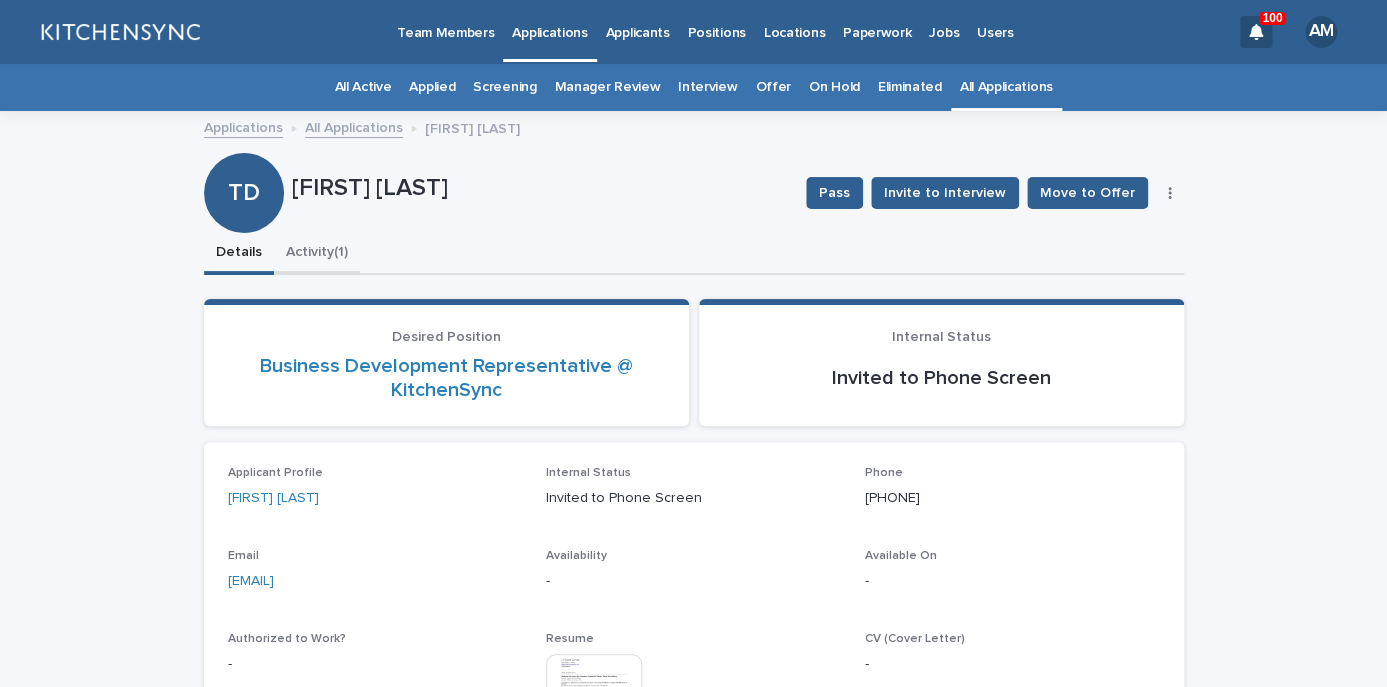 click on "Activity  (1)" at bounding box center (317, 254) 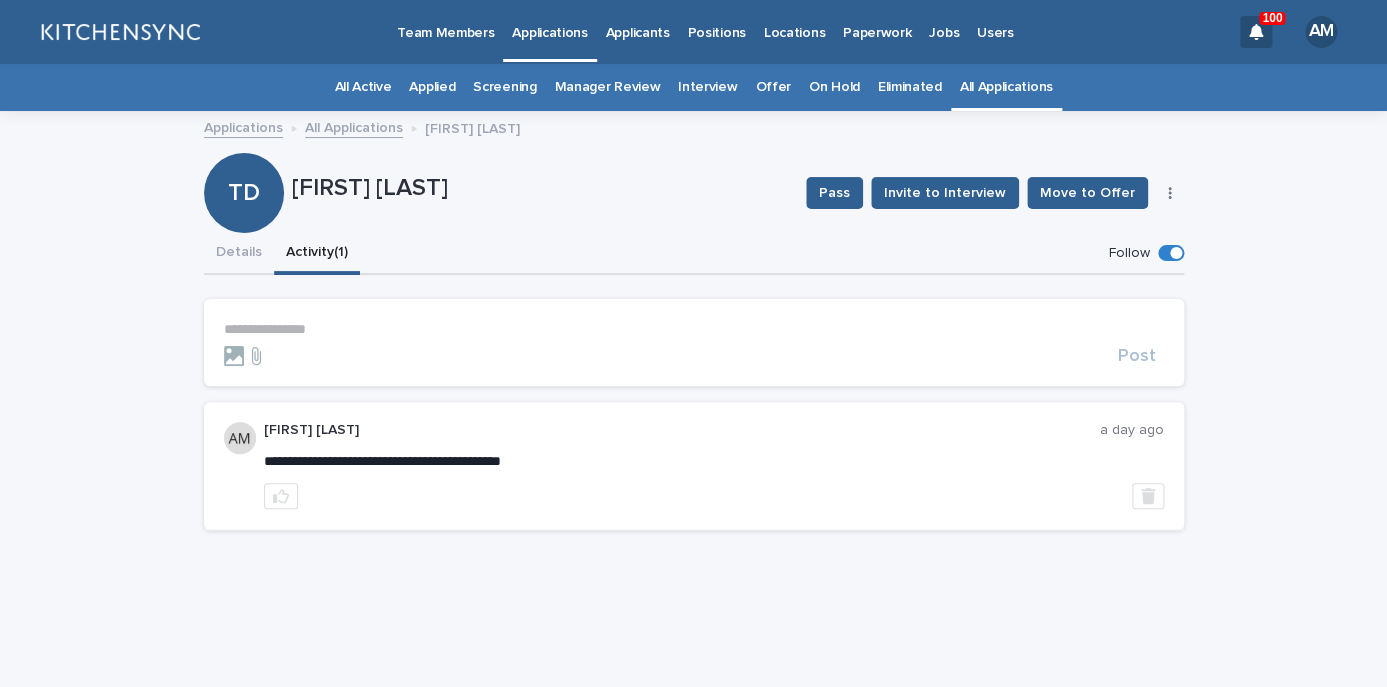 click on "**********" at bounding box center [694, 329] 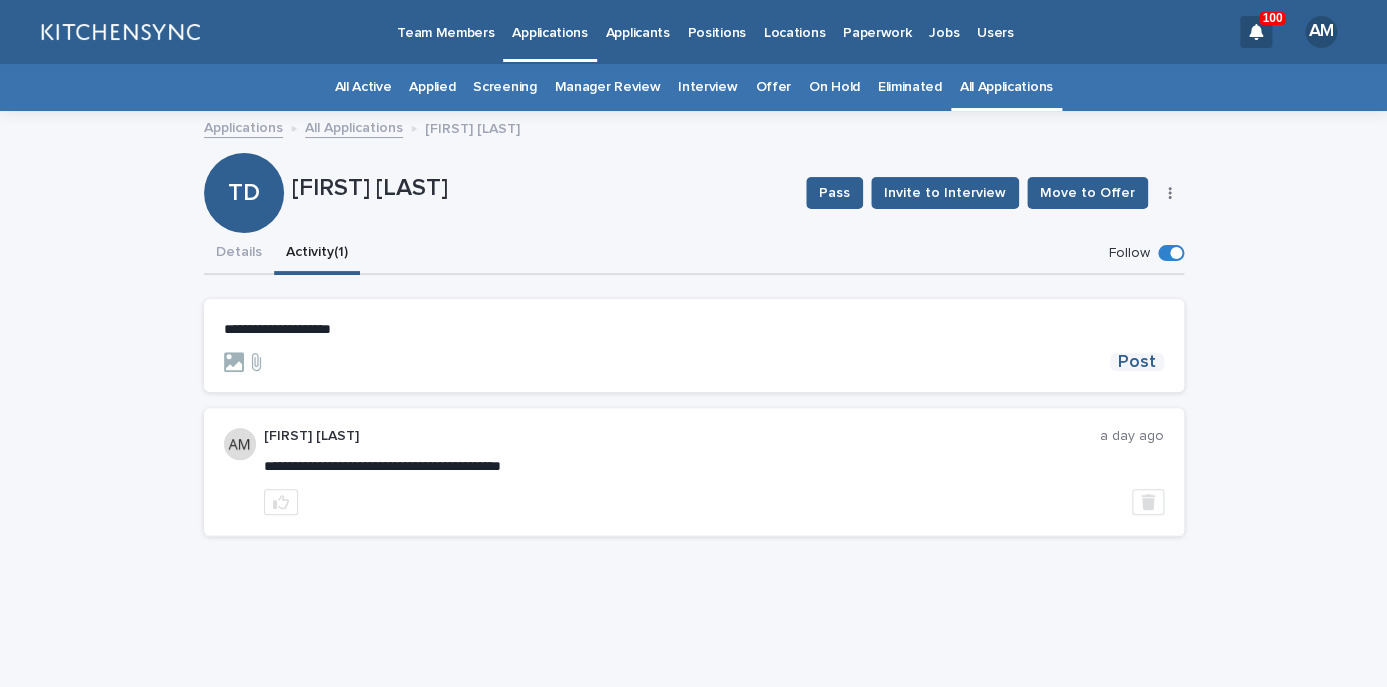 click on "Post" at bounding box center (1137, 362) 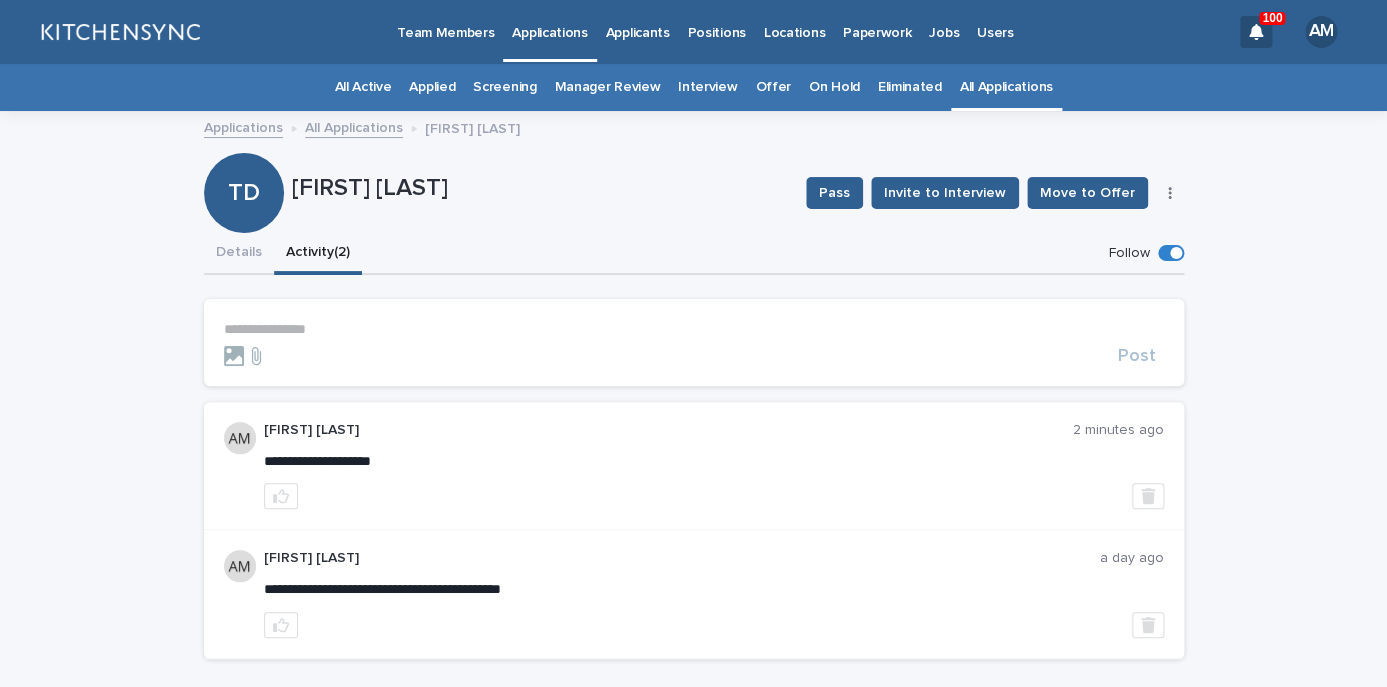 click on "All Applications" at bounding box center (1006, 87) 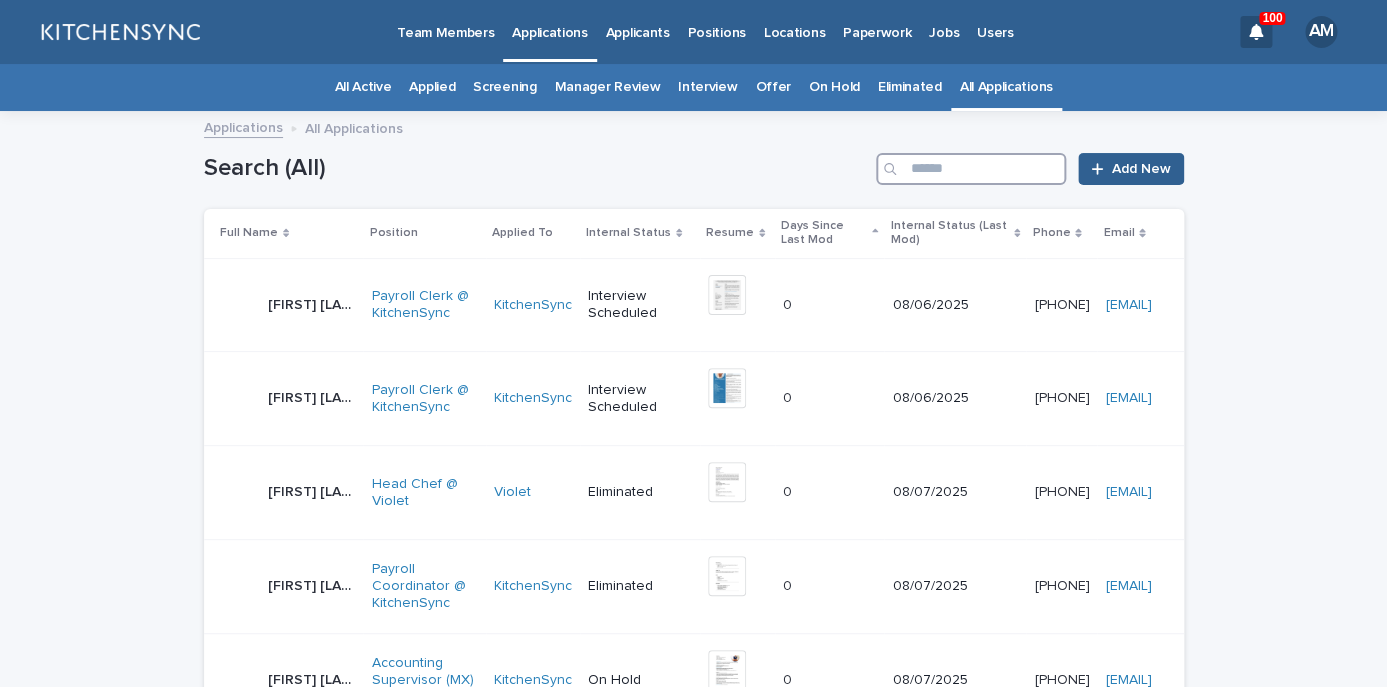 click at bounding box center [971, 169] 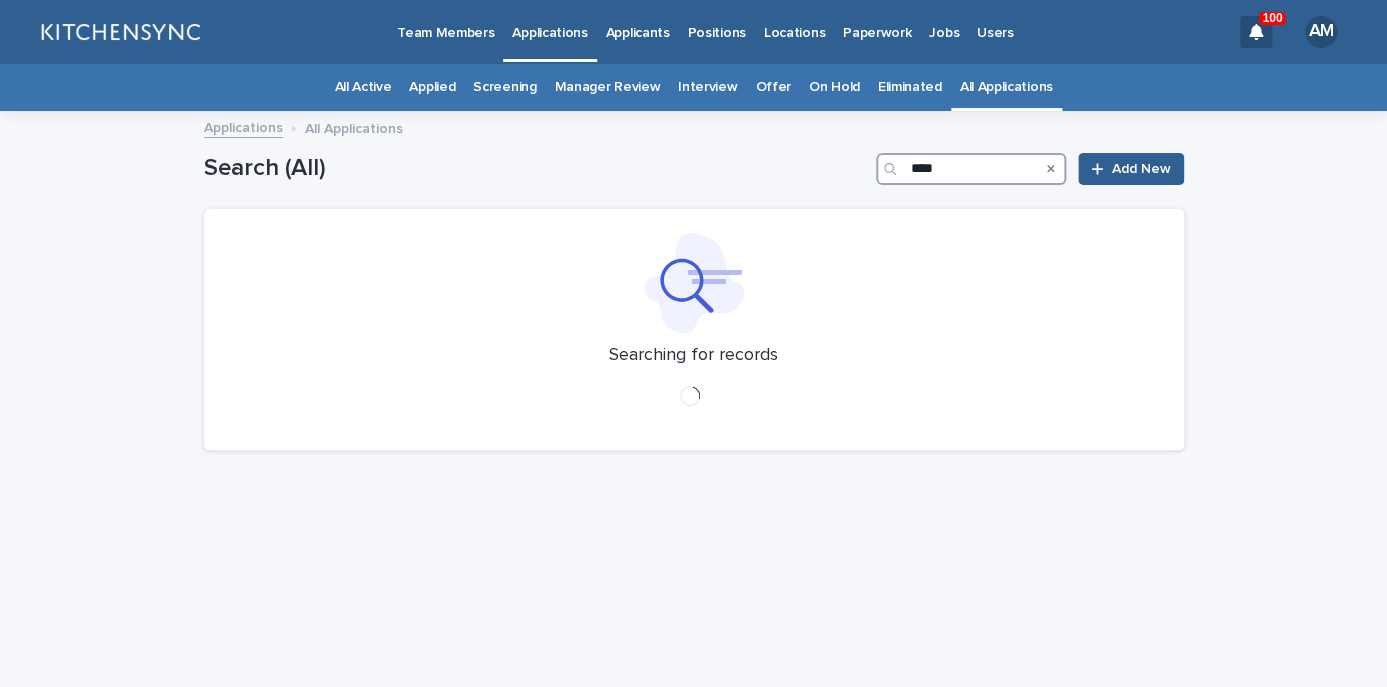 type on "****" 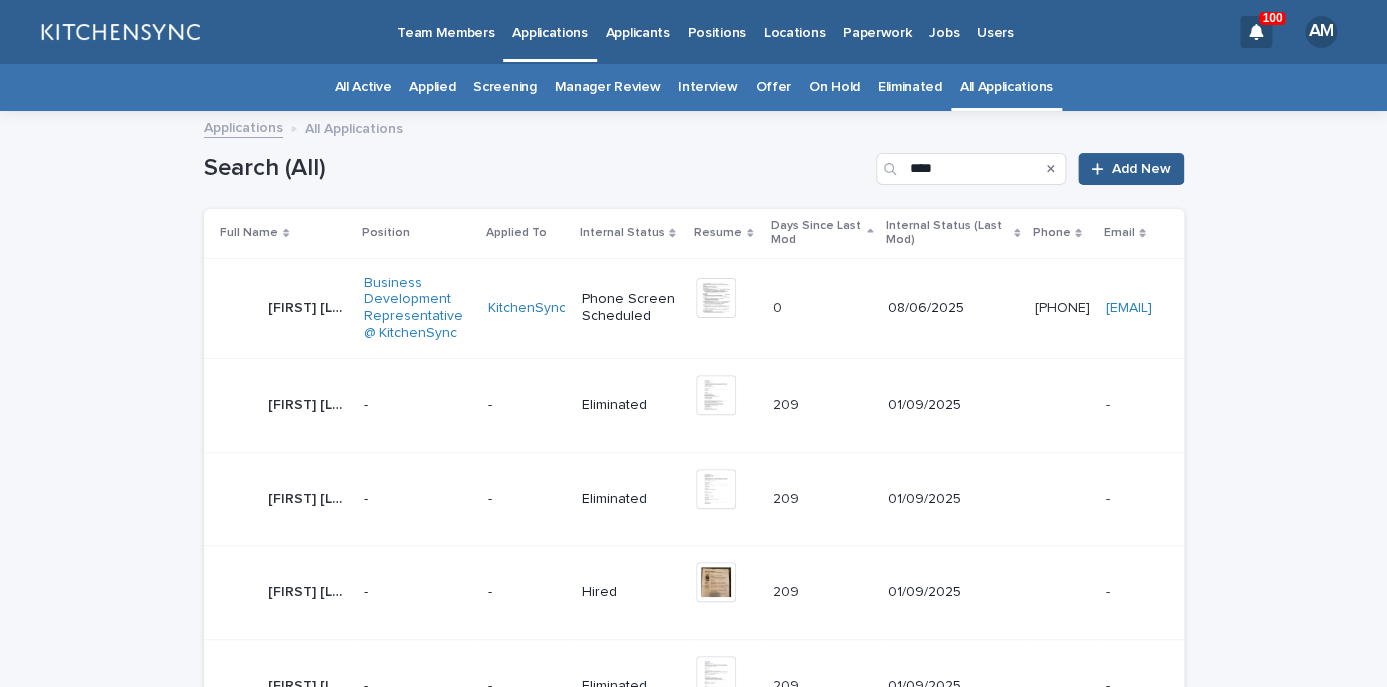 click on "[FIRST] [LAST] [FIRST] [LAST]" at bounding box center (280, 308) 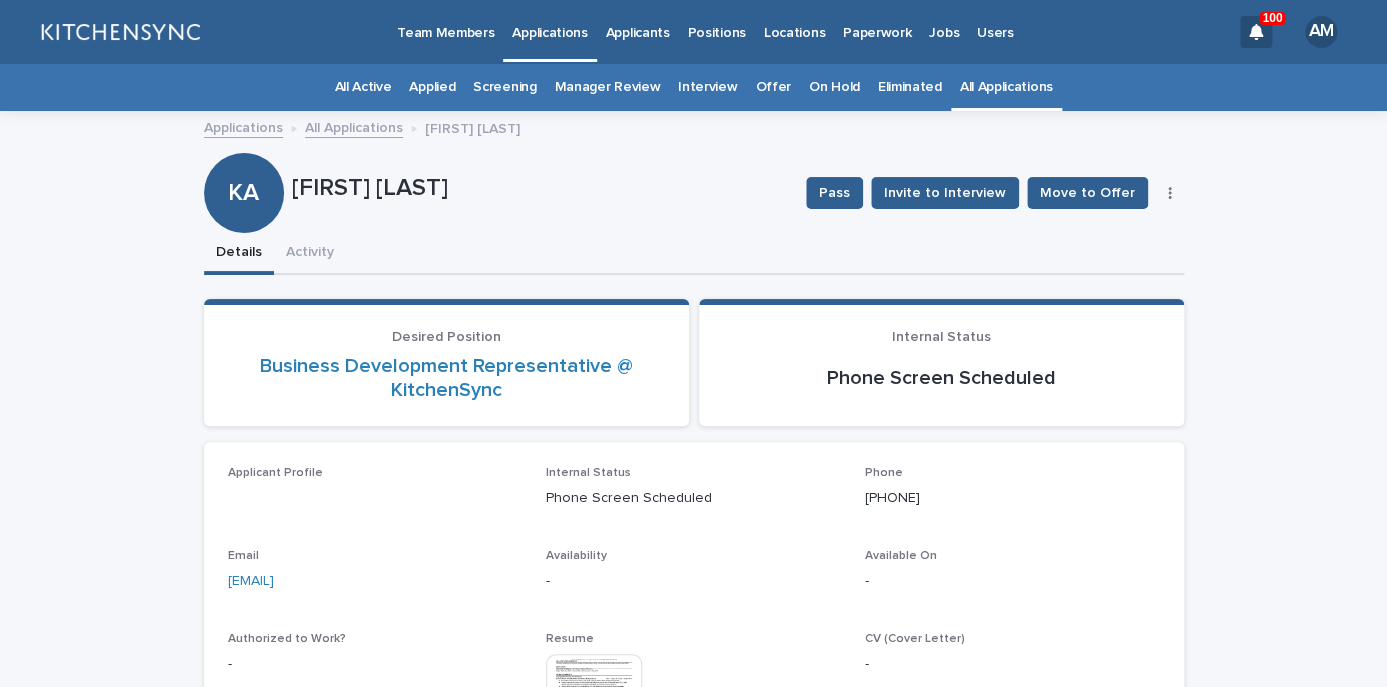 scroll, scrollTop: 146, scrollLeft: 0, axis: vertical 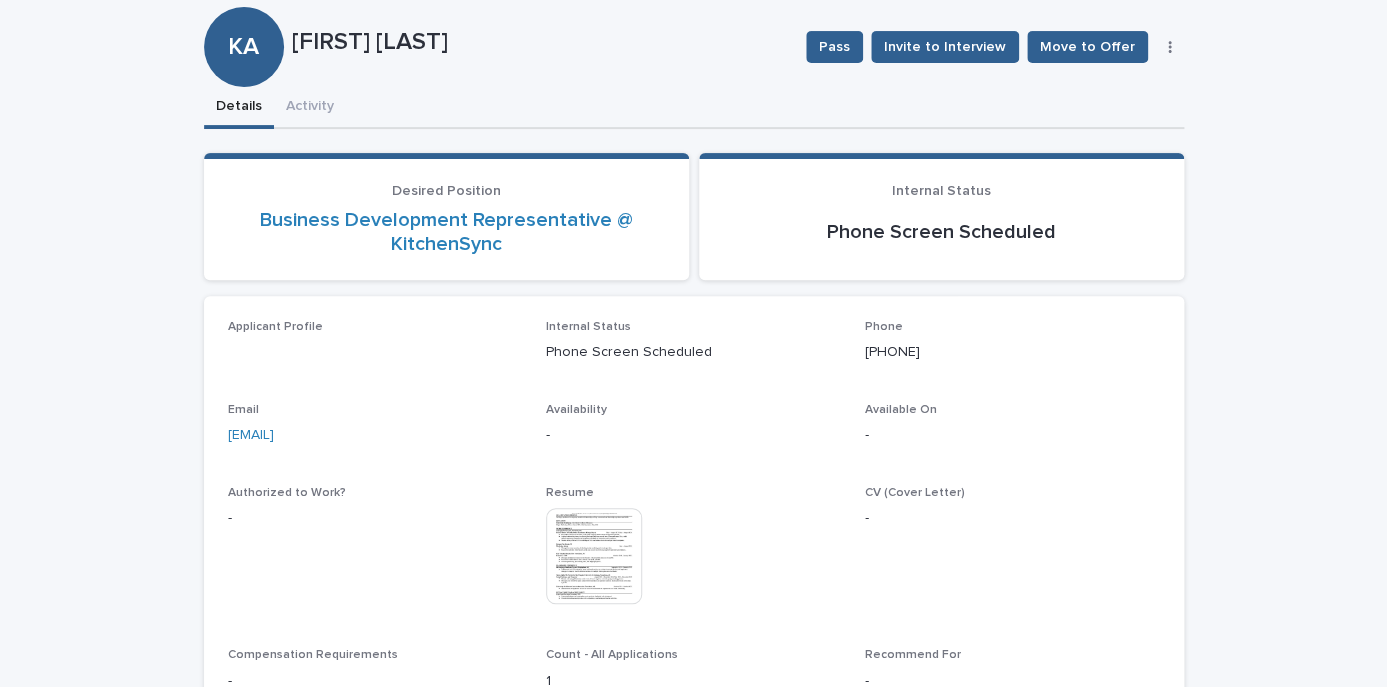 click at bounding box center [594, 556] 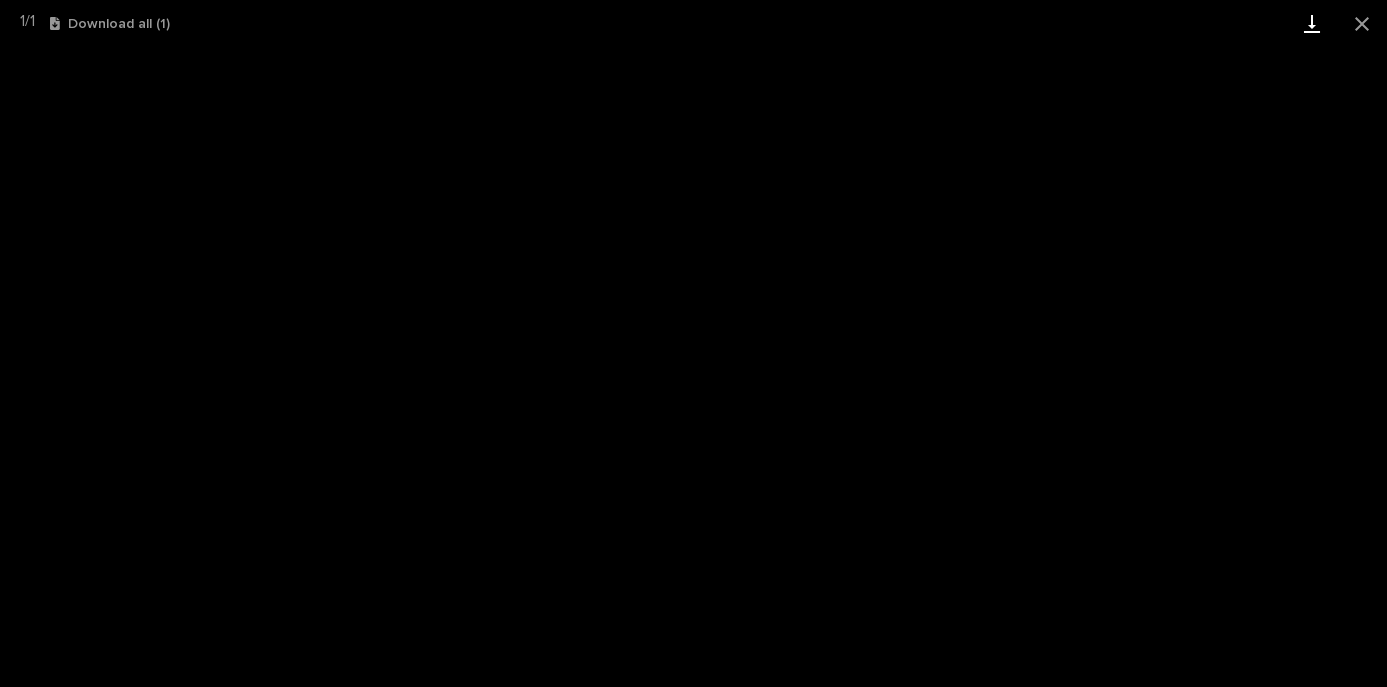 click at bounding box center (1312, 23) 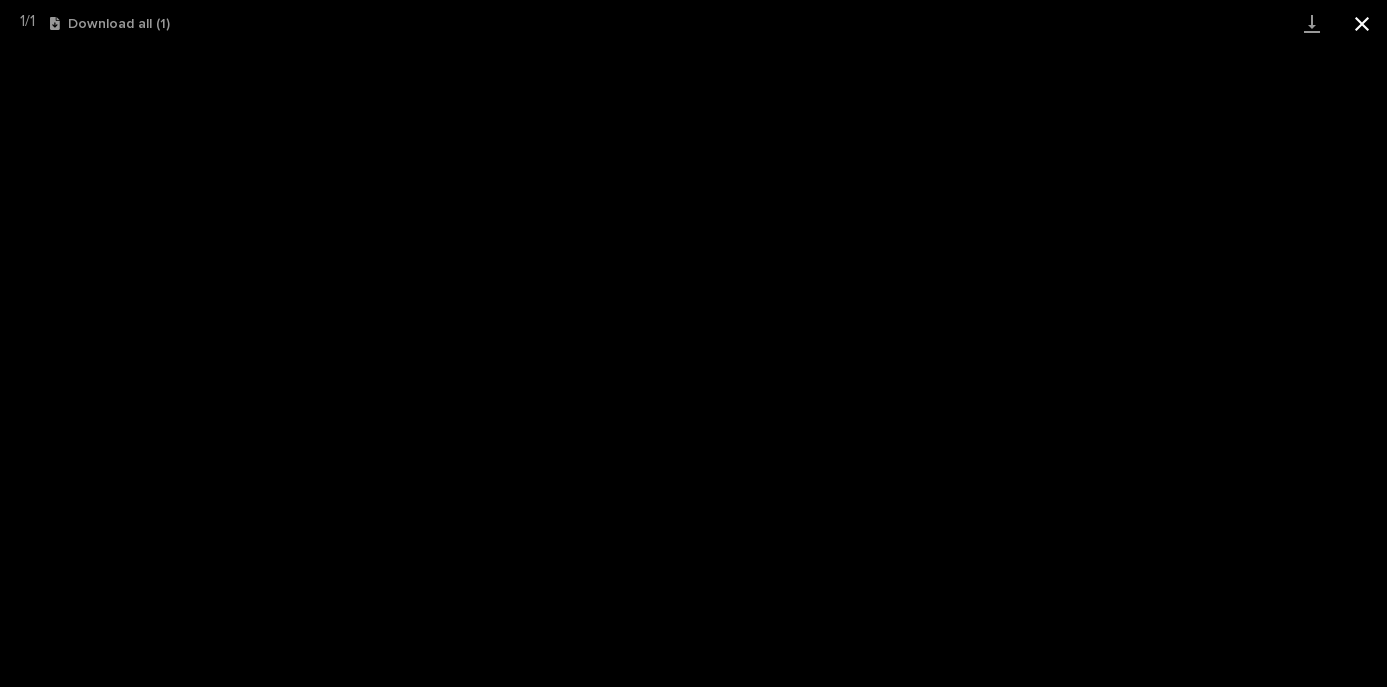 click at bounding box center (1362, 23) 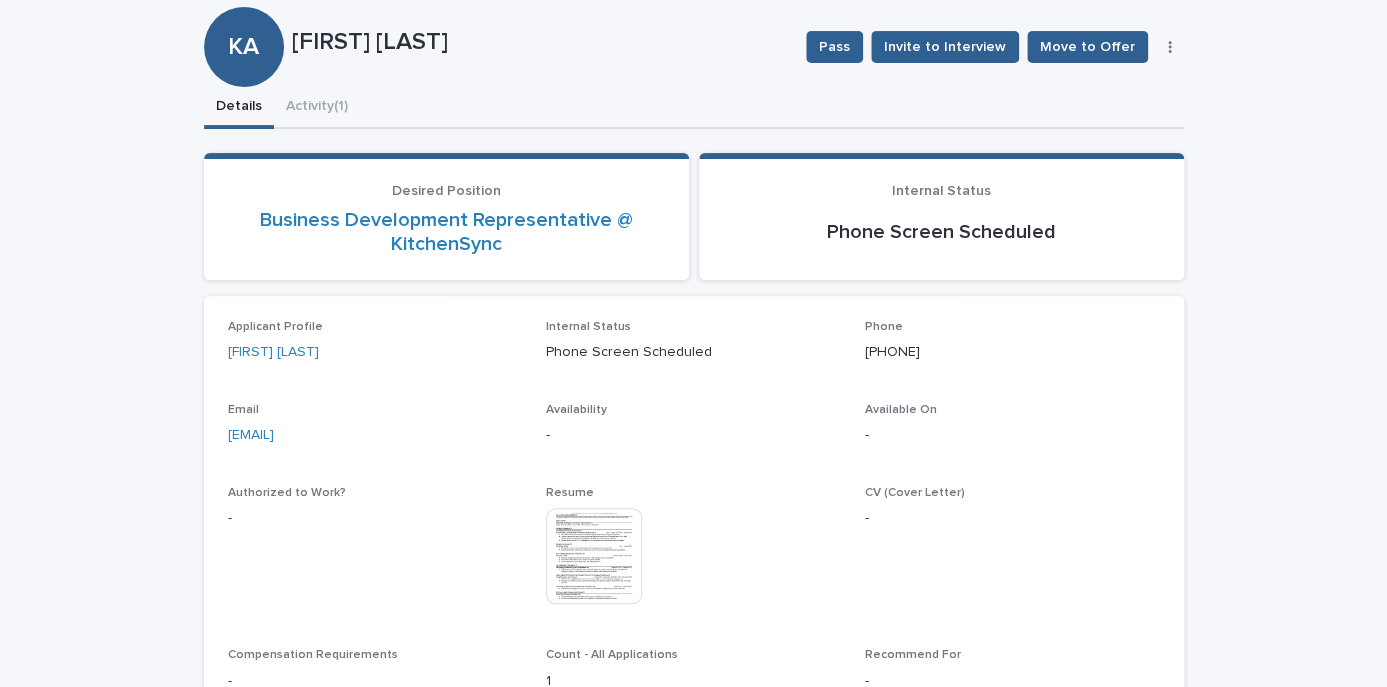 scroll, scrollTop: 0, scrollLeft: 0, axis: both 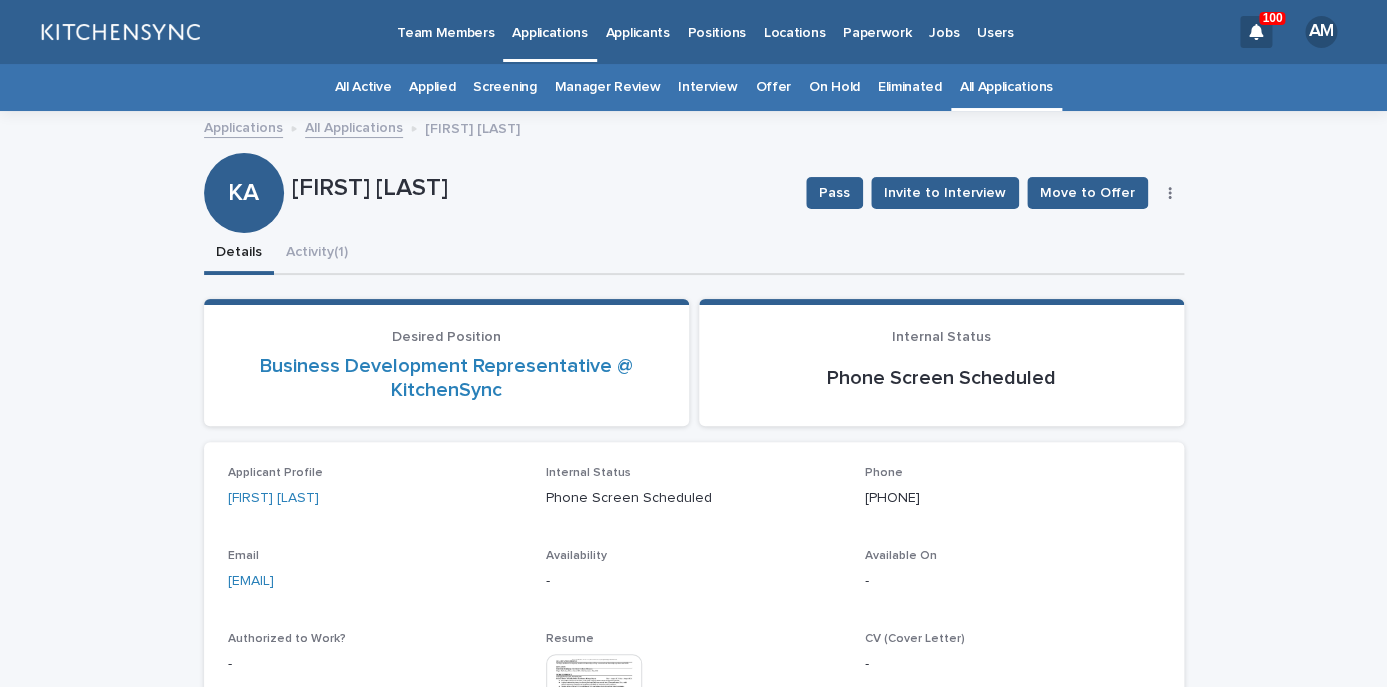 click on "All Applications" at bounding box center (1006, 87) 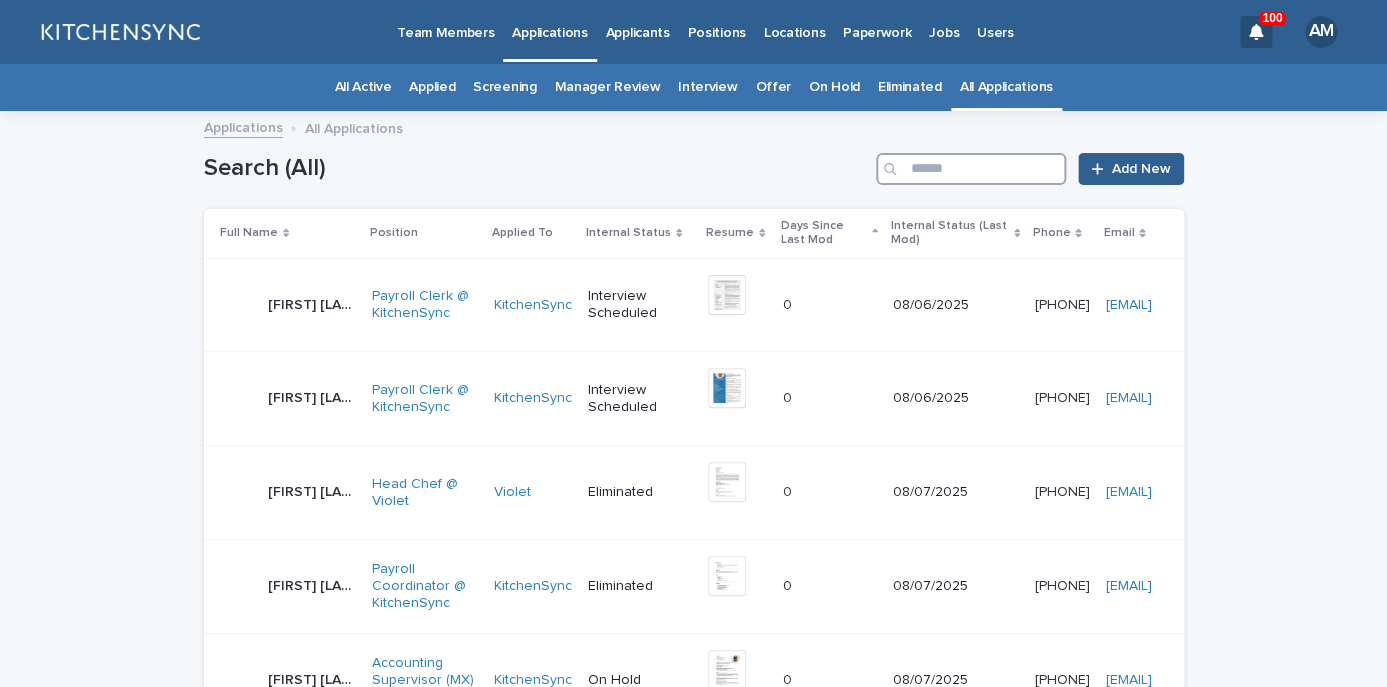 click at bounding box center [971, 169] 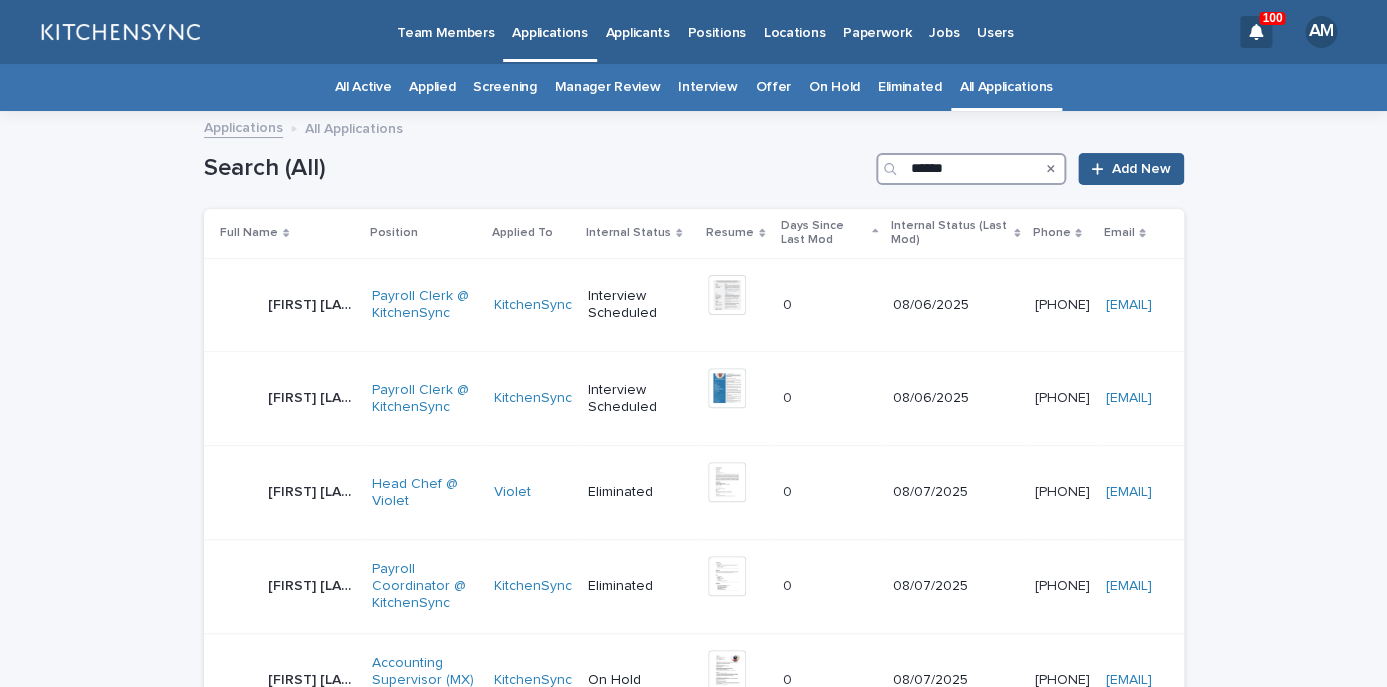 type on "******" 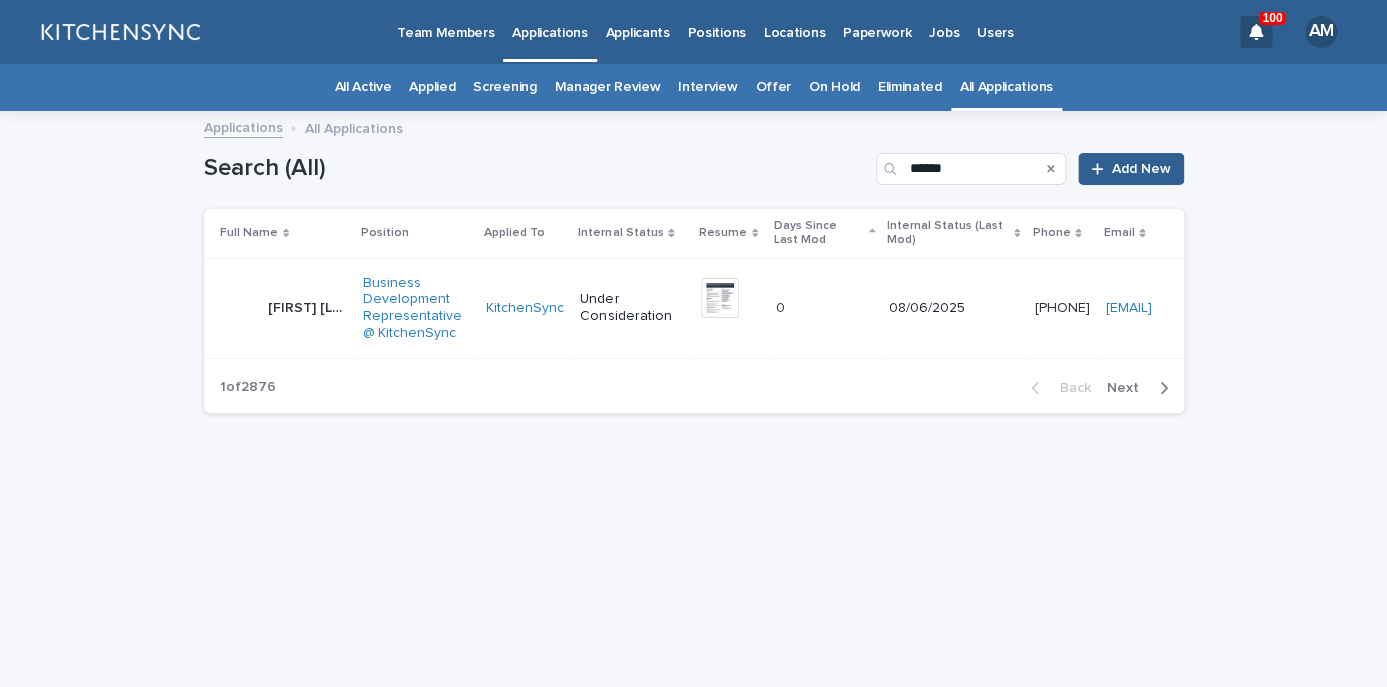 click on "[FIRST] [LAST]" at bounding box center (310, 306) 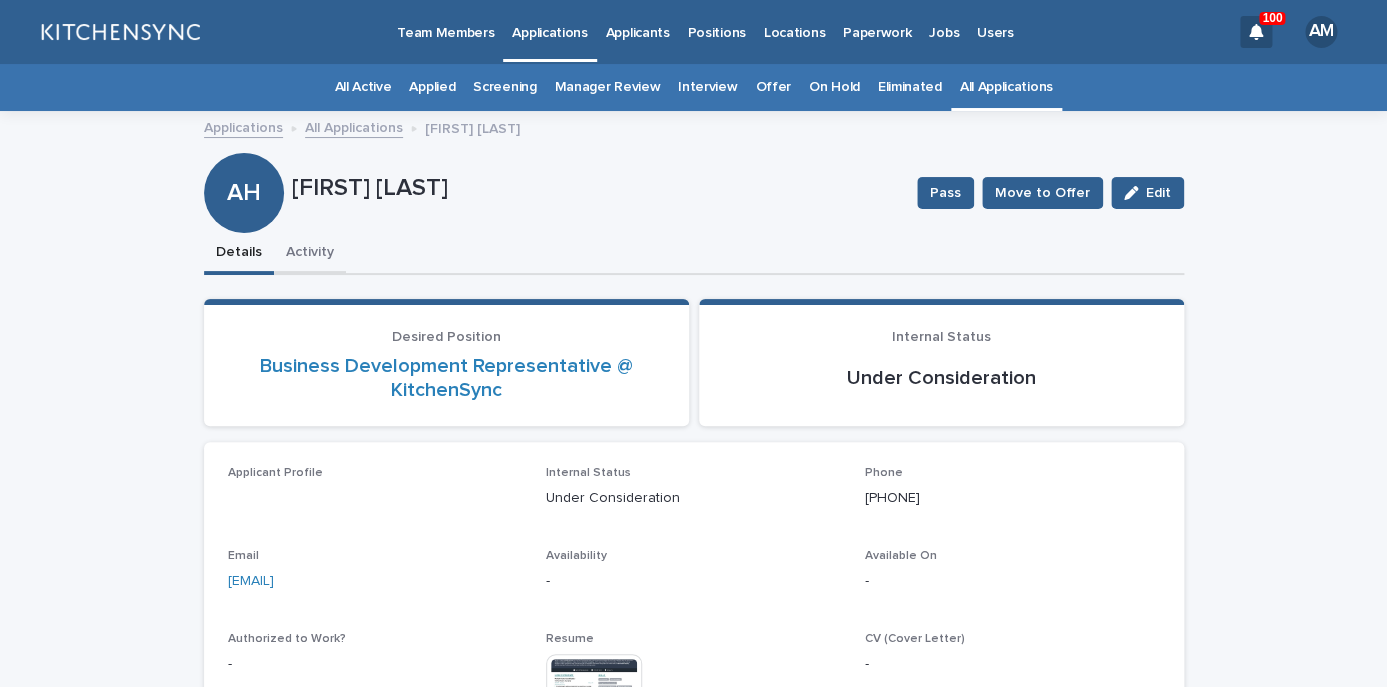 click on "Activity" at bounding box center [310, 254] 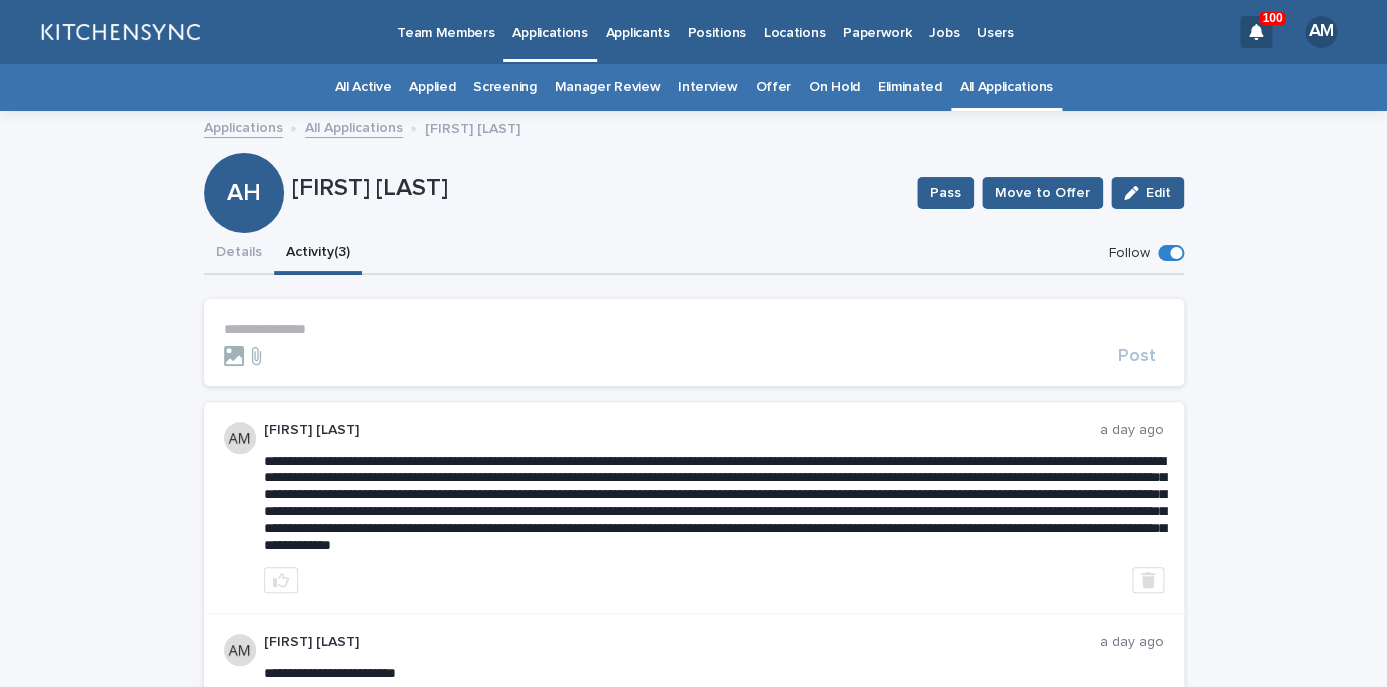 click on "**********" at bounding box center [694, 343] 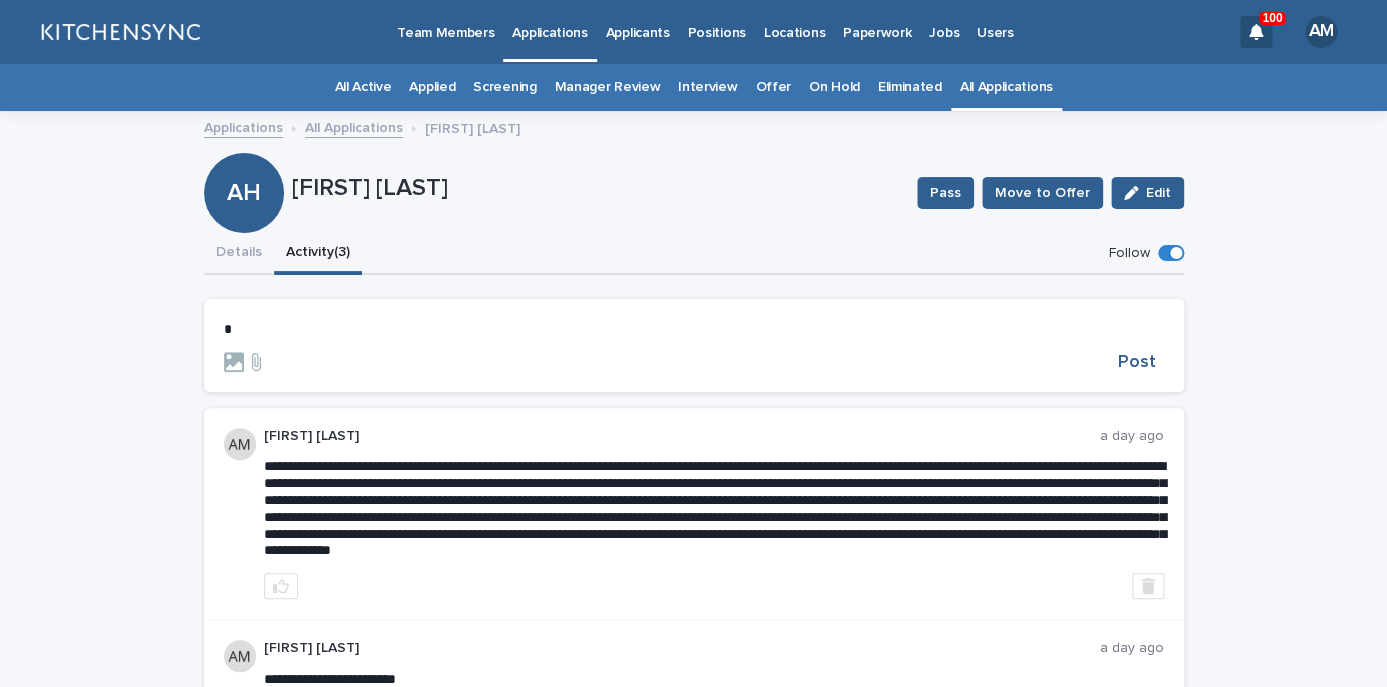 type 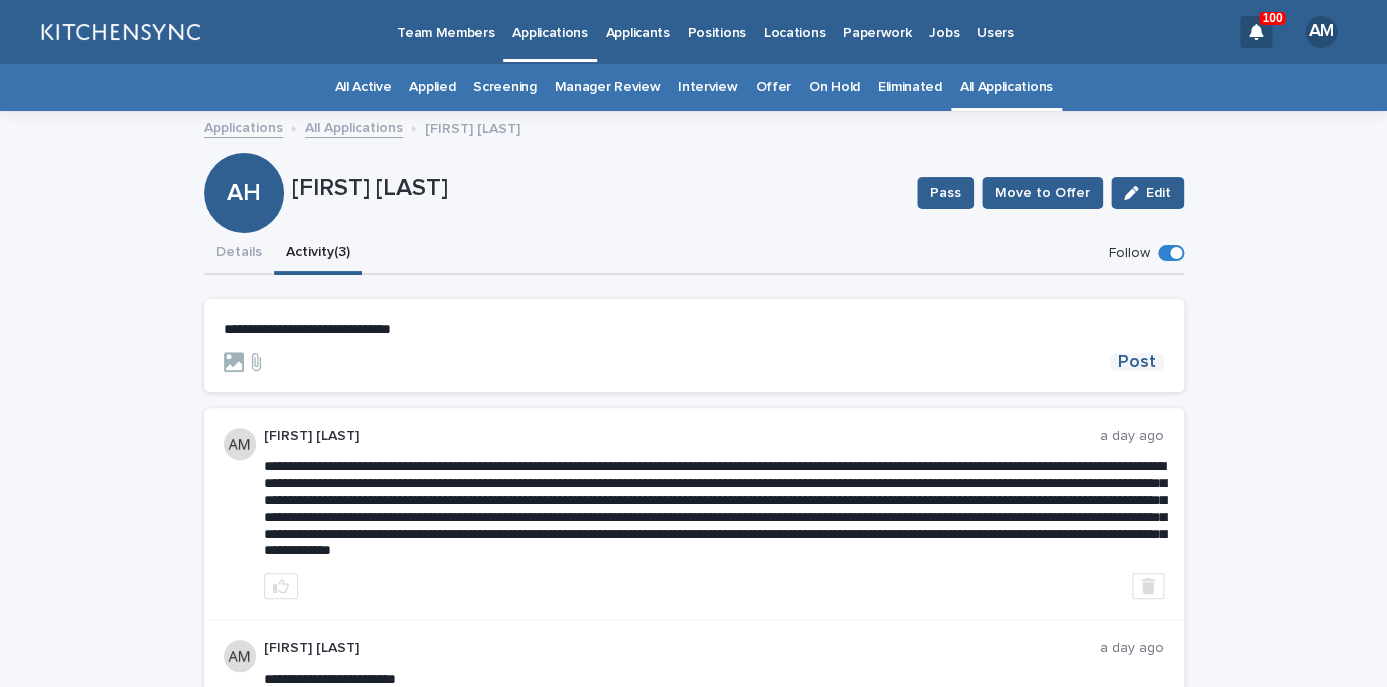 click on "Post" at bounding box center [1137, 362] 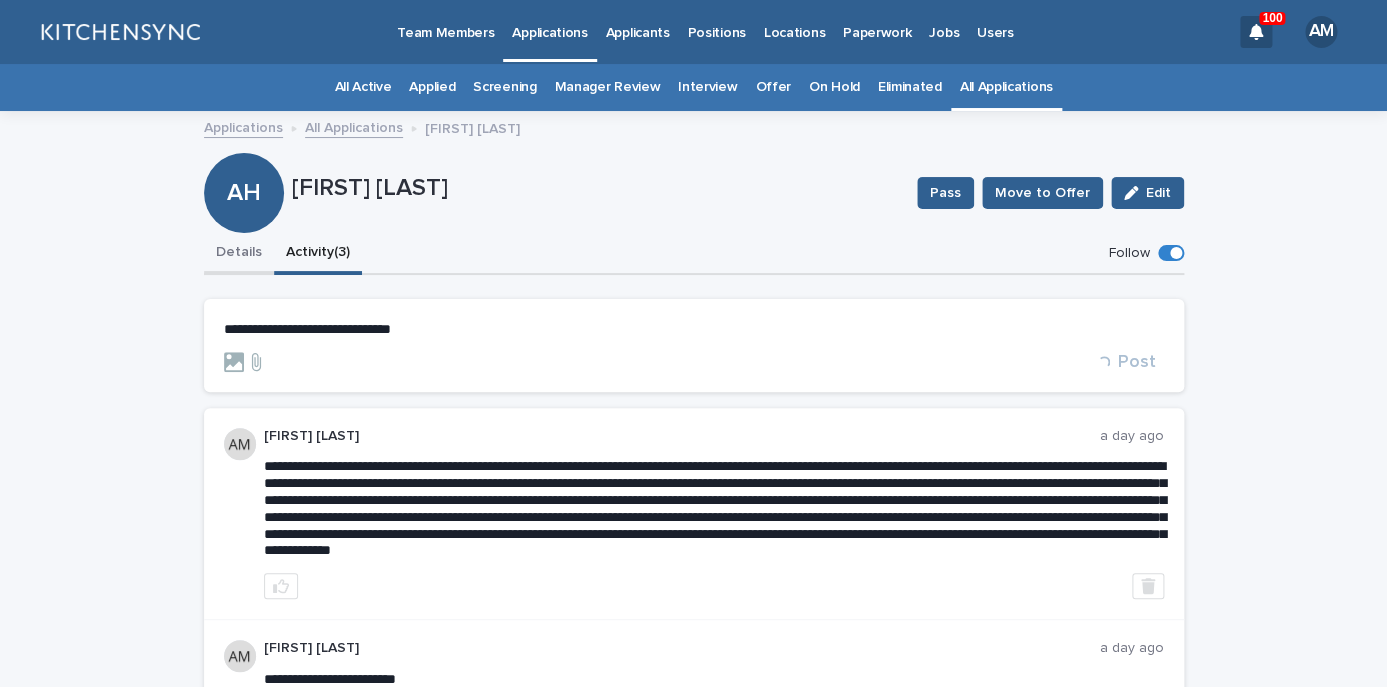 click on "Details" at bounding box center (239, 254) 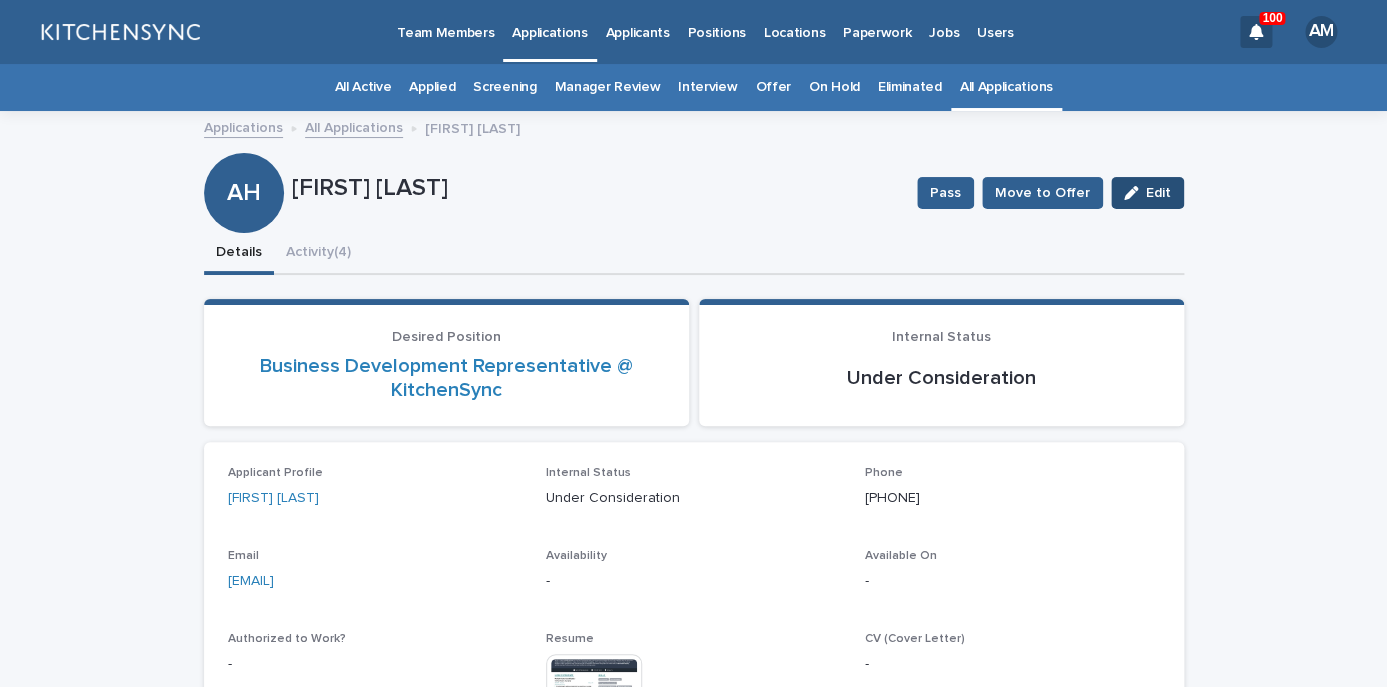 click on "Edit" at bounding box center [1158, 193] 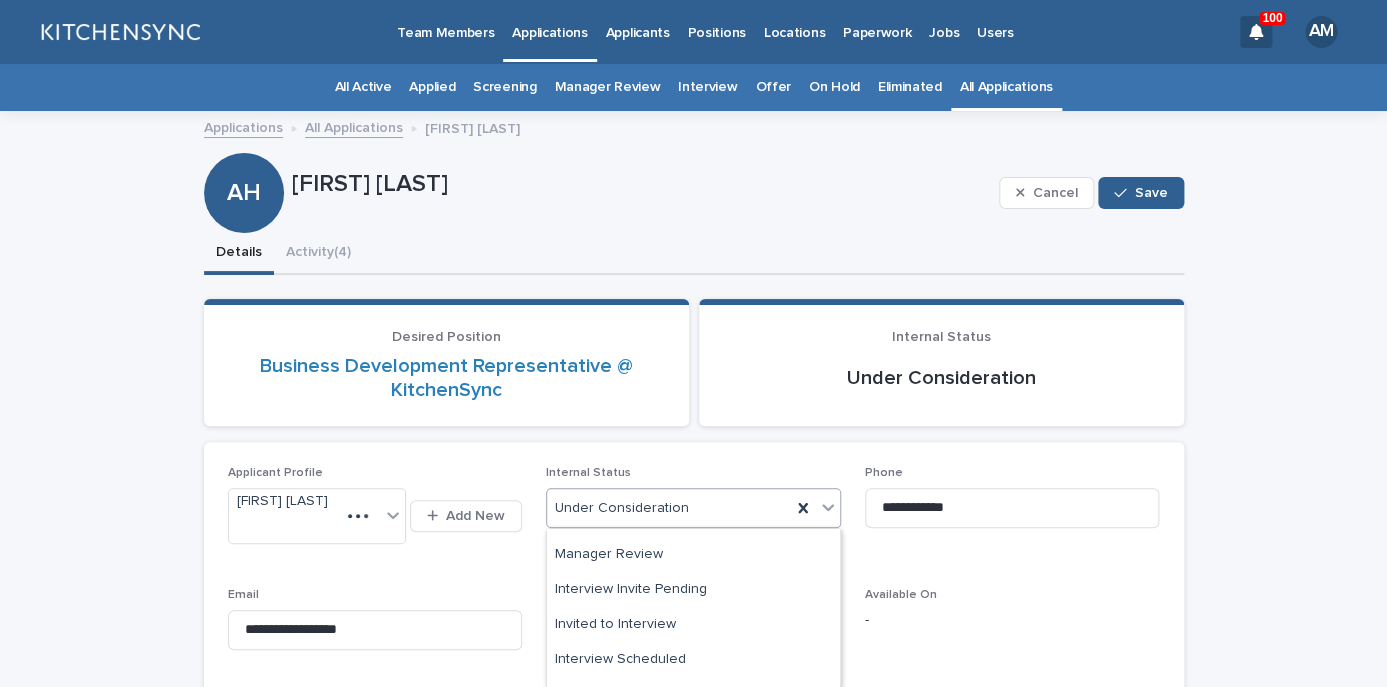 scroll, scrollTop: 204, scrollLeft: 0, axis: vertical 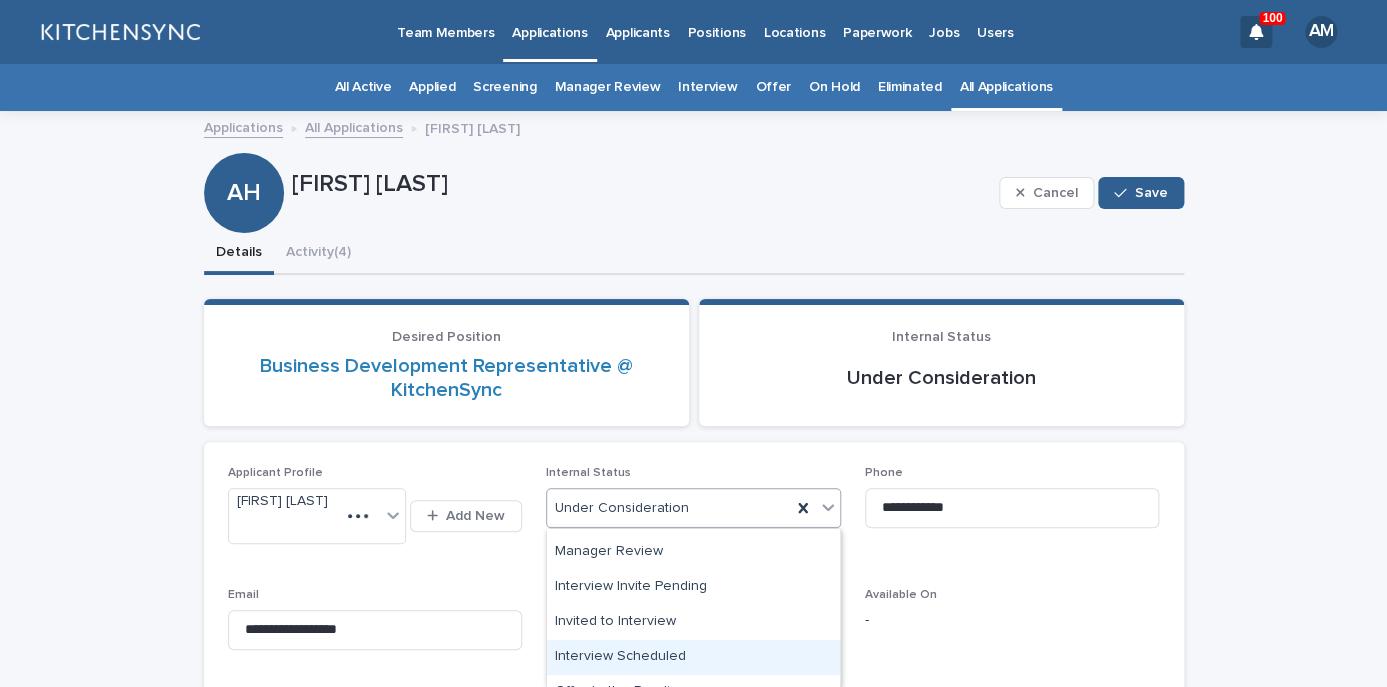 drag, startPoint x: 682, startPoint y: 504, endPoint x: 672, endPoint y: 661, distance: 157.31815 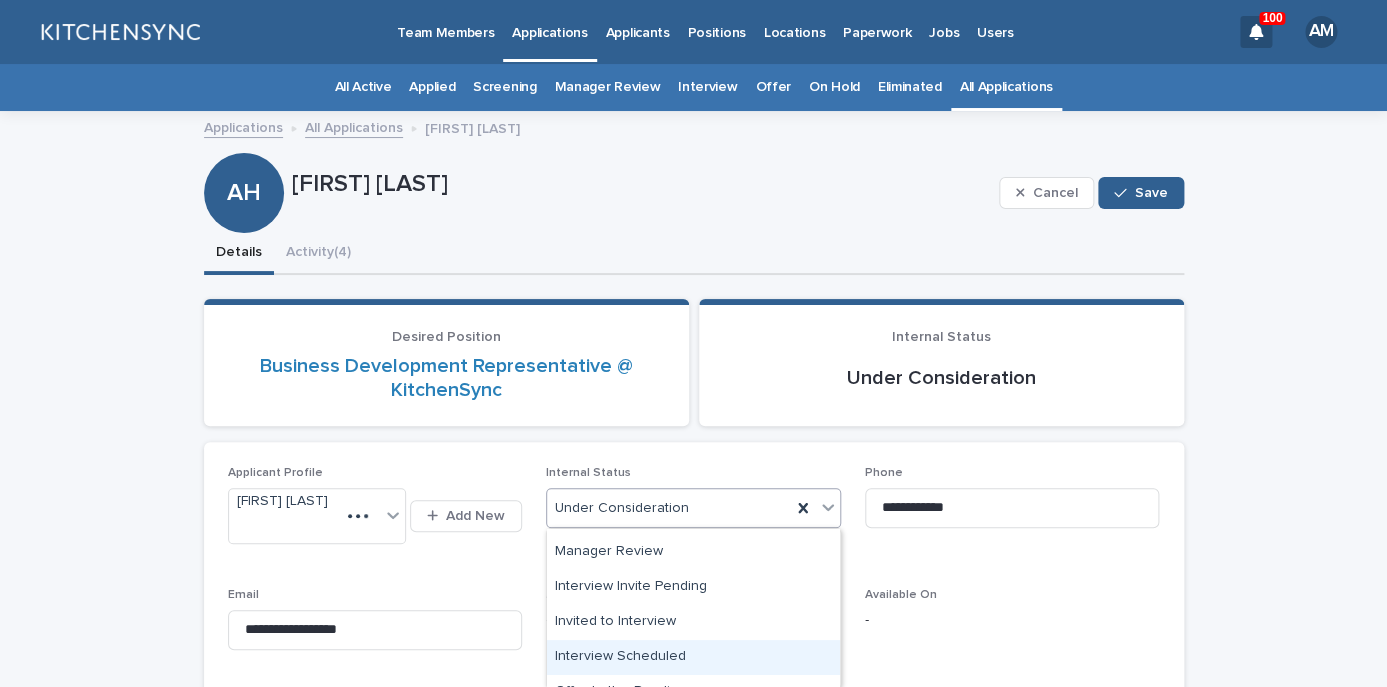 click on "Interview Scheduled" at bounding box center (693, 657) 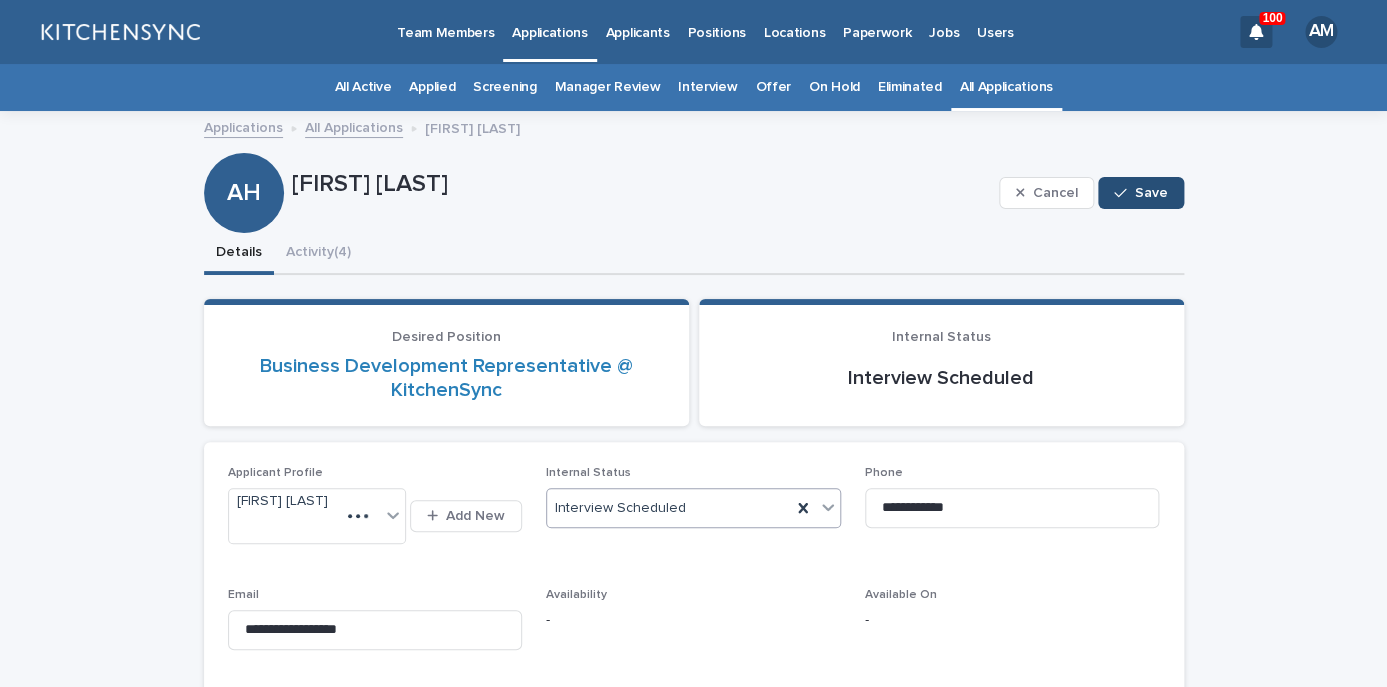 click on "Save" at bounding box center [1151, 193] 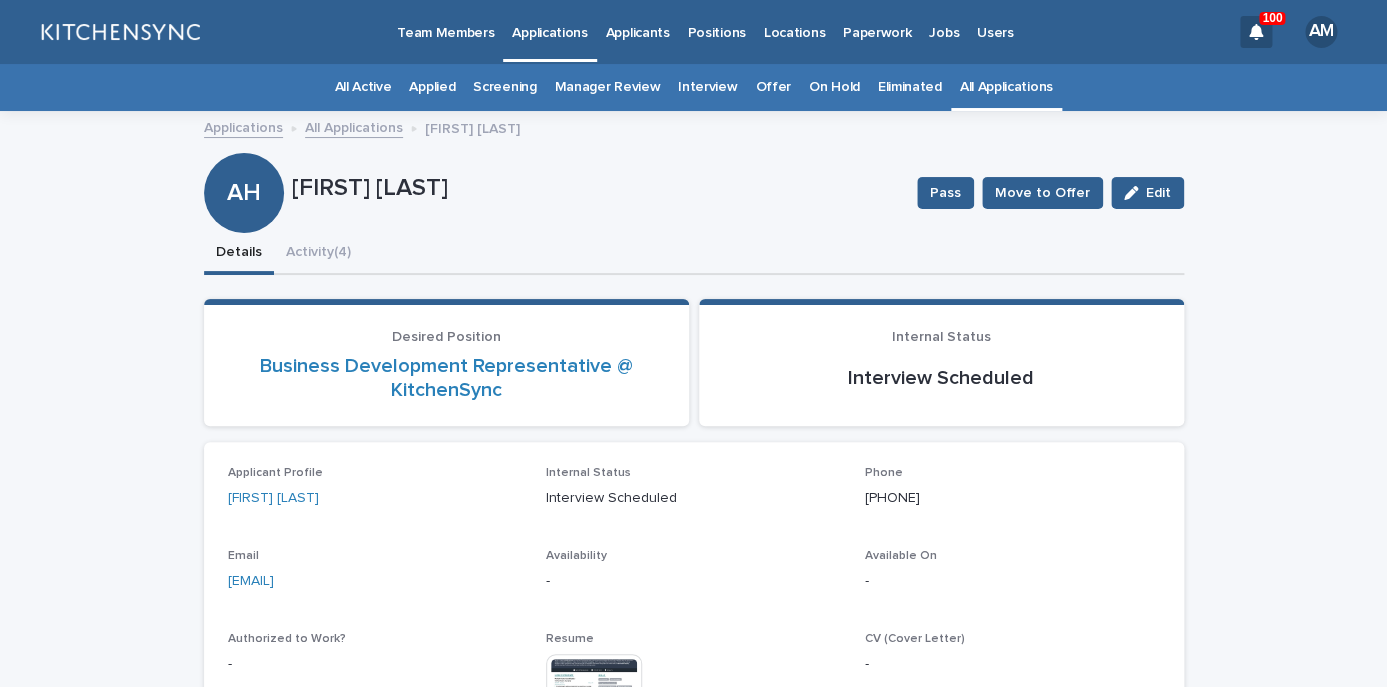 drag, startPoint x: 391, startPoint y: 583, endPoint x: 197, endPoint y: 581, distance: 194.01031 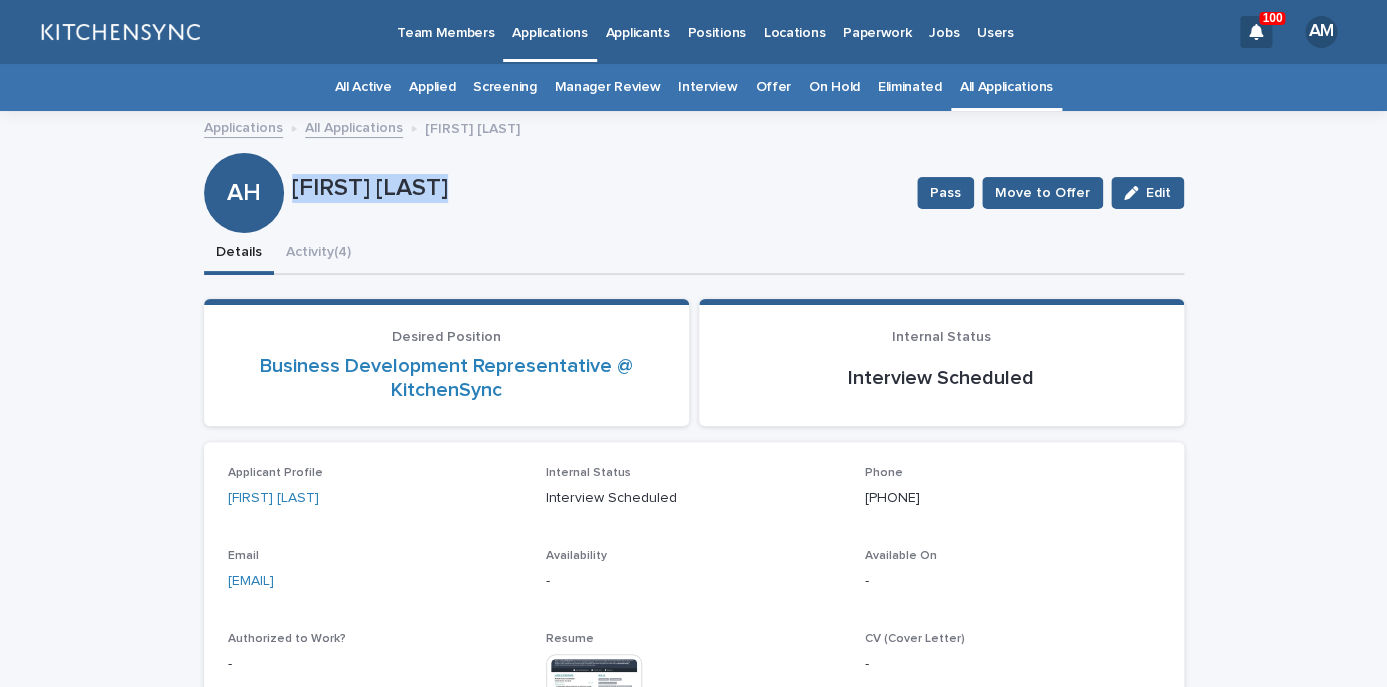 drag, startPoint x: 296, startPoint y: 186, endPoint x: 497, endPoint y: 193, distance: 201.12186 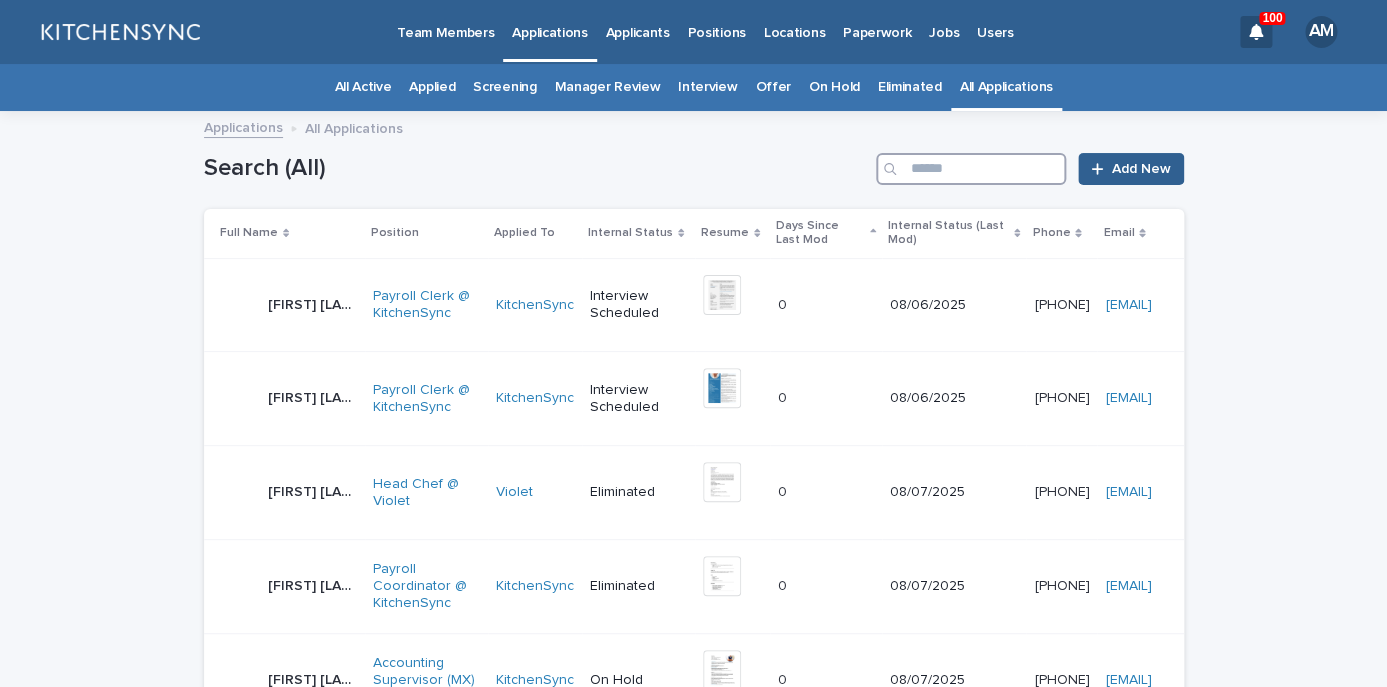 click at bounding box center [971, 169] 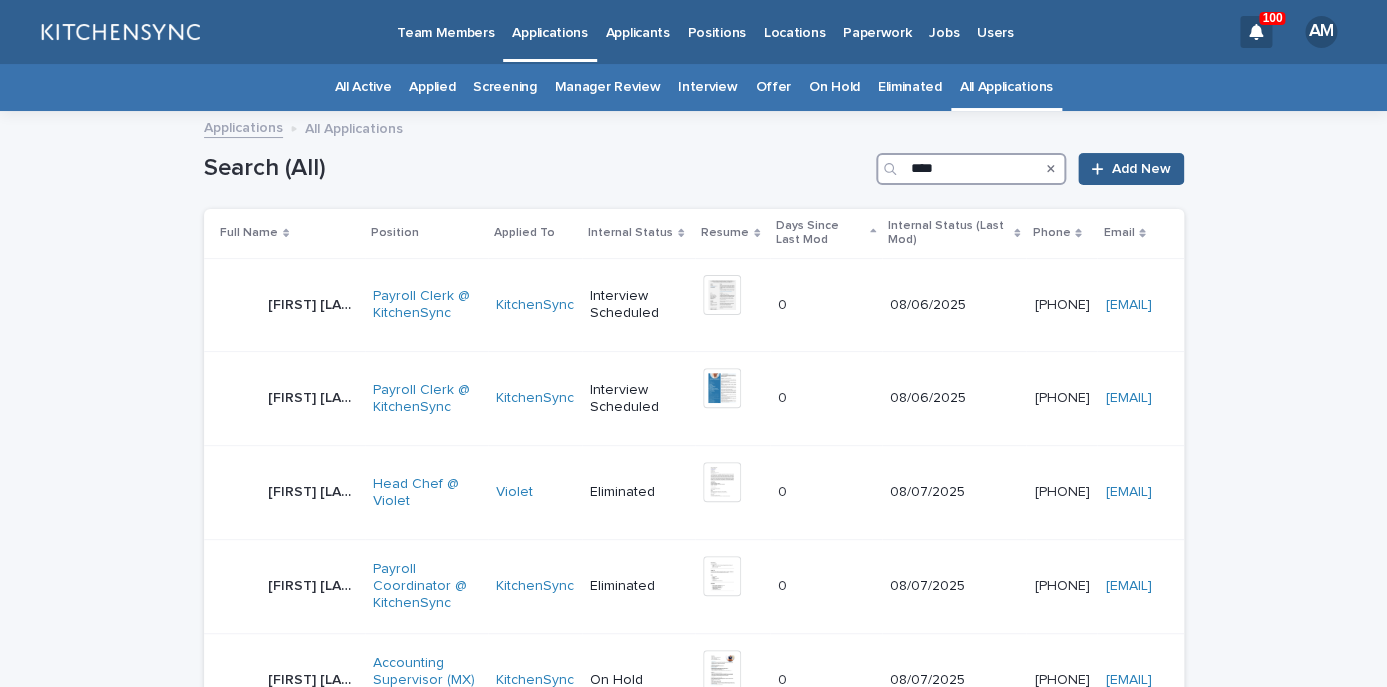 type on "****" 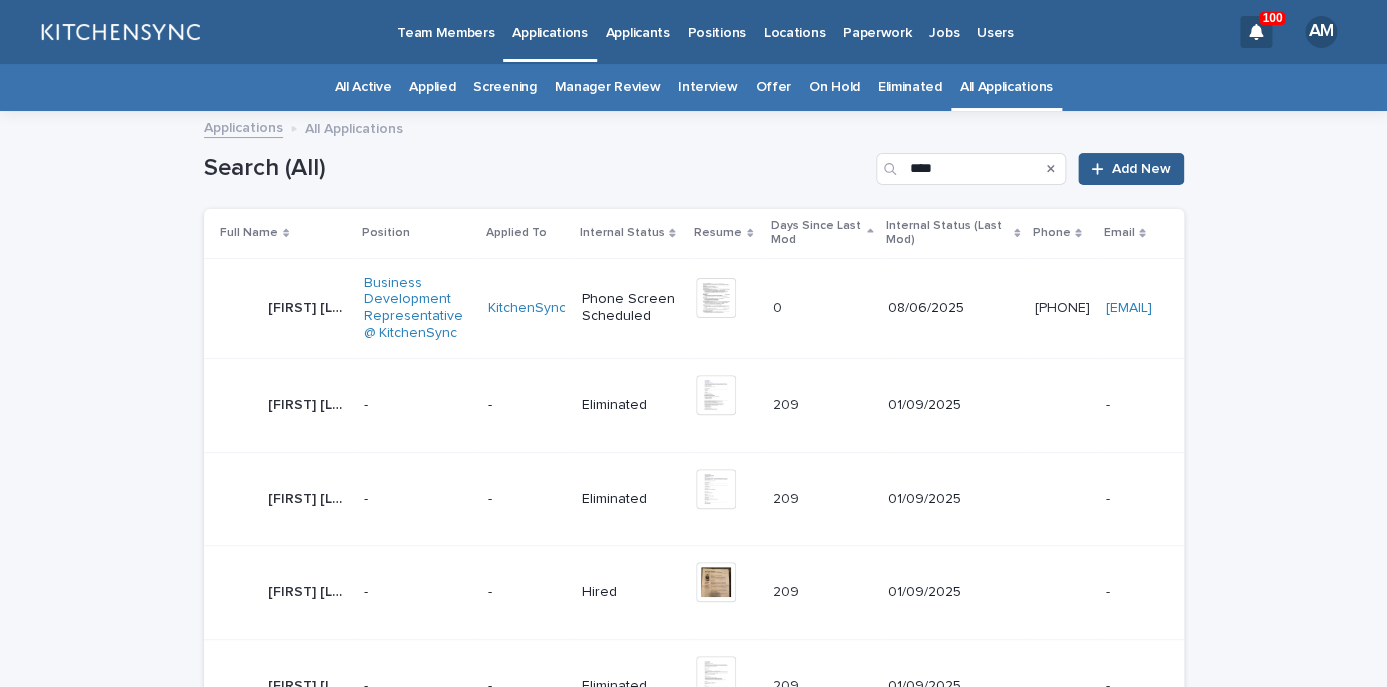 click on "[FIRST] [LAST] [FIRST] [LAST]" at bounding box center (308, 308) 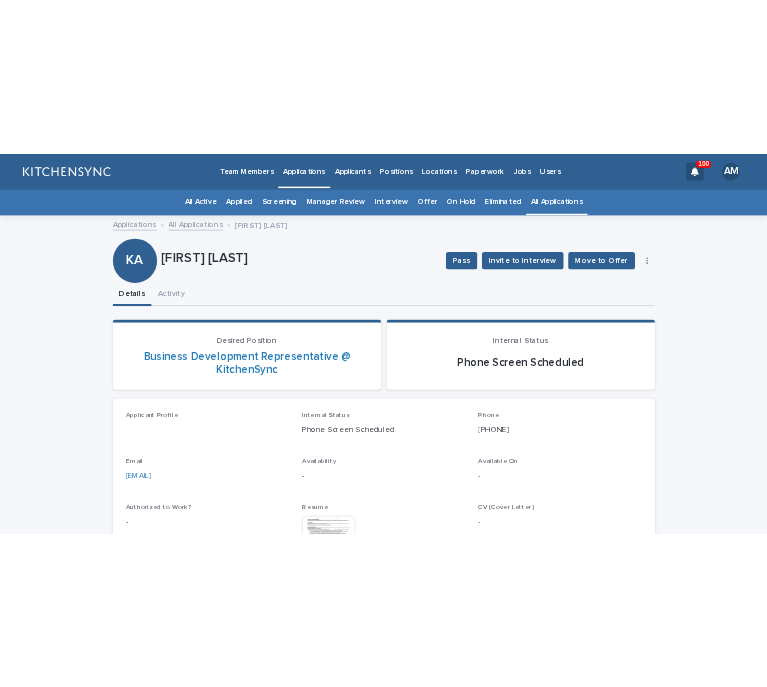 scroll, scrollTop: 106, scrollLeft: 0, axis: vertical 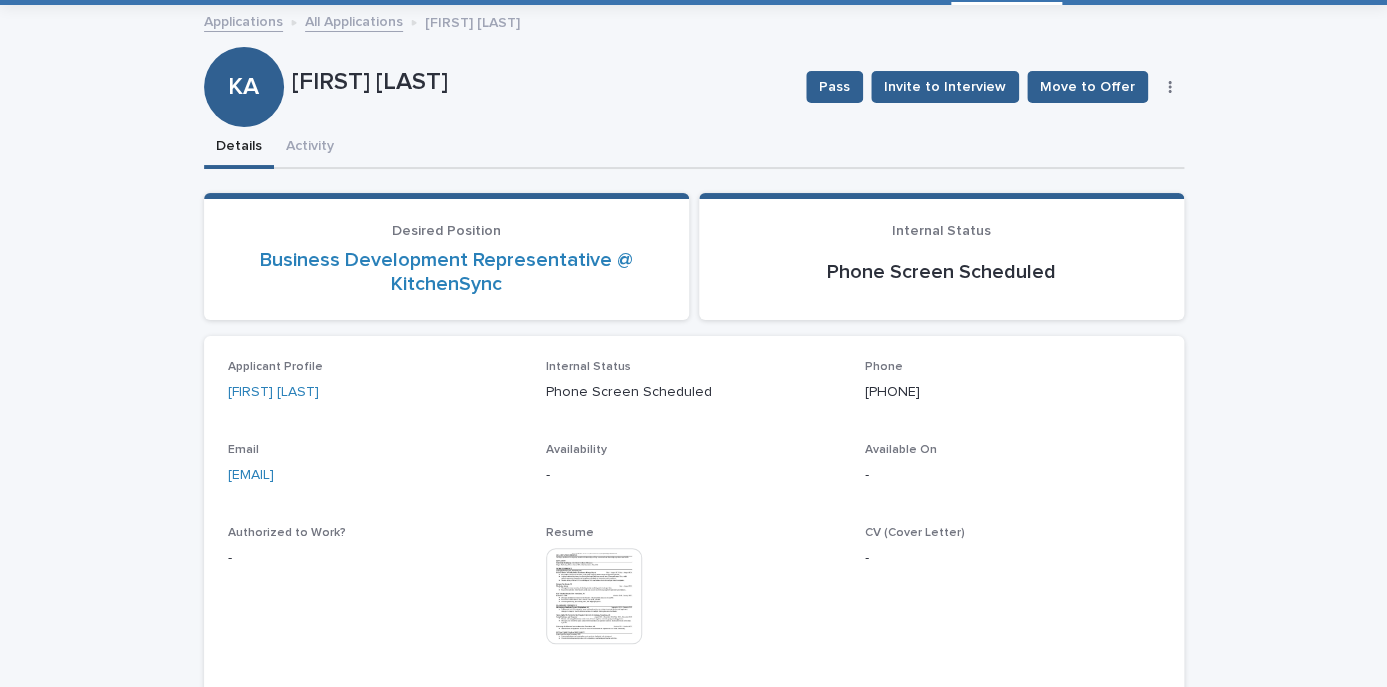 click at bounding box center [594, 596] 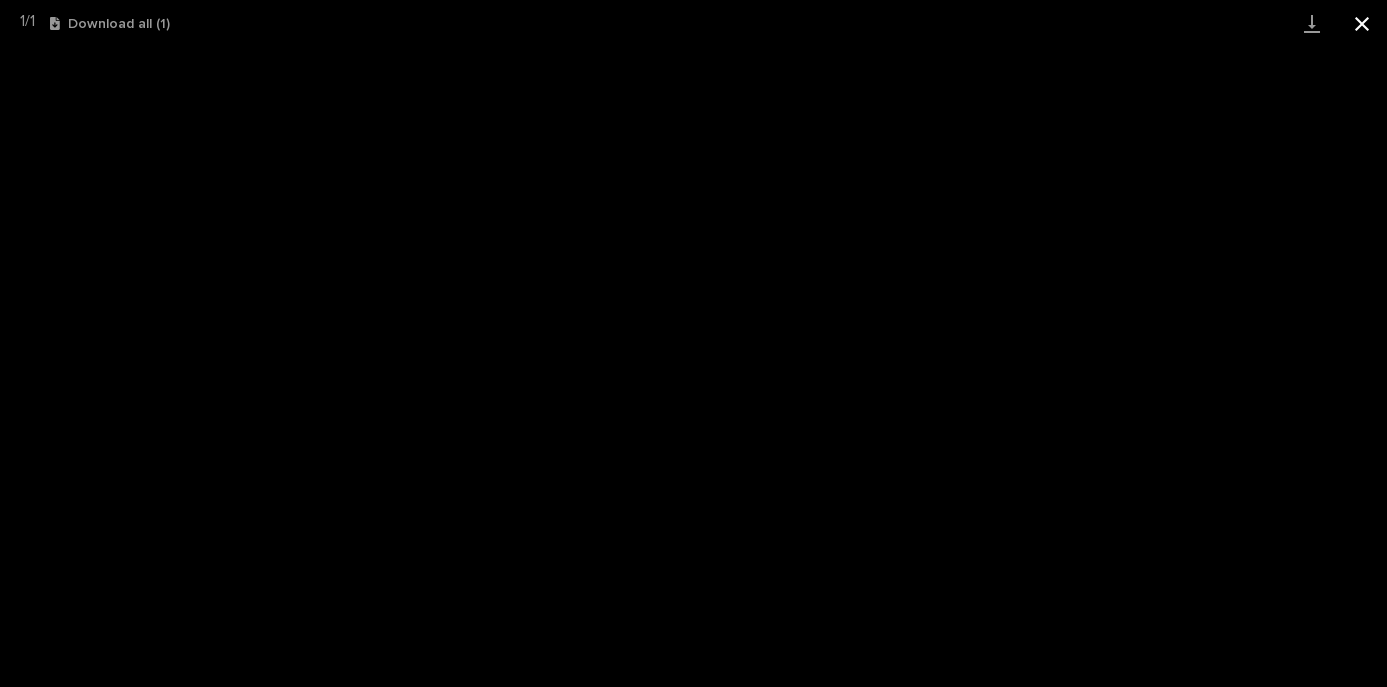 click at bounding box center [1362, 23] 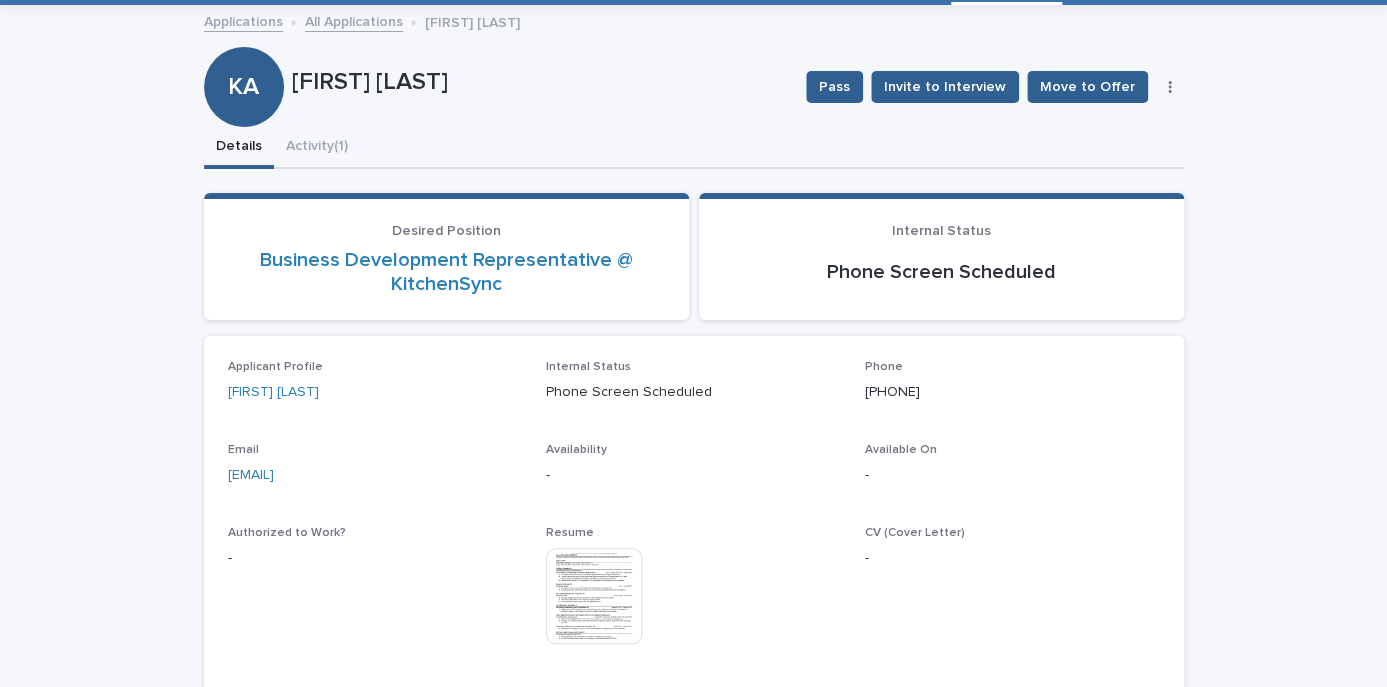 click at bounding box center (1170, 87) 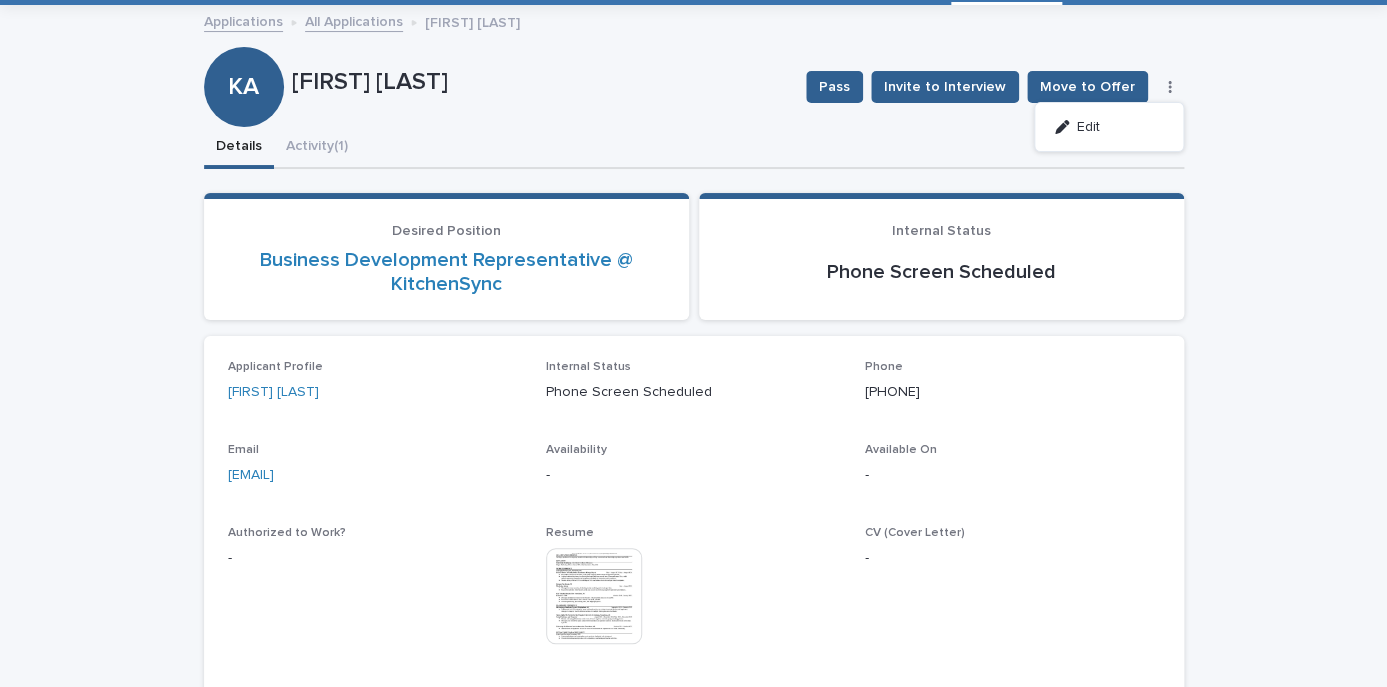 drag, startPoint x: 1121, startPoint y: 132, endPoint x: 1106, endPoint y: 147, distance: 21.213203 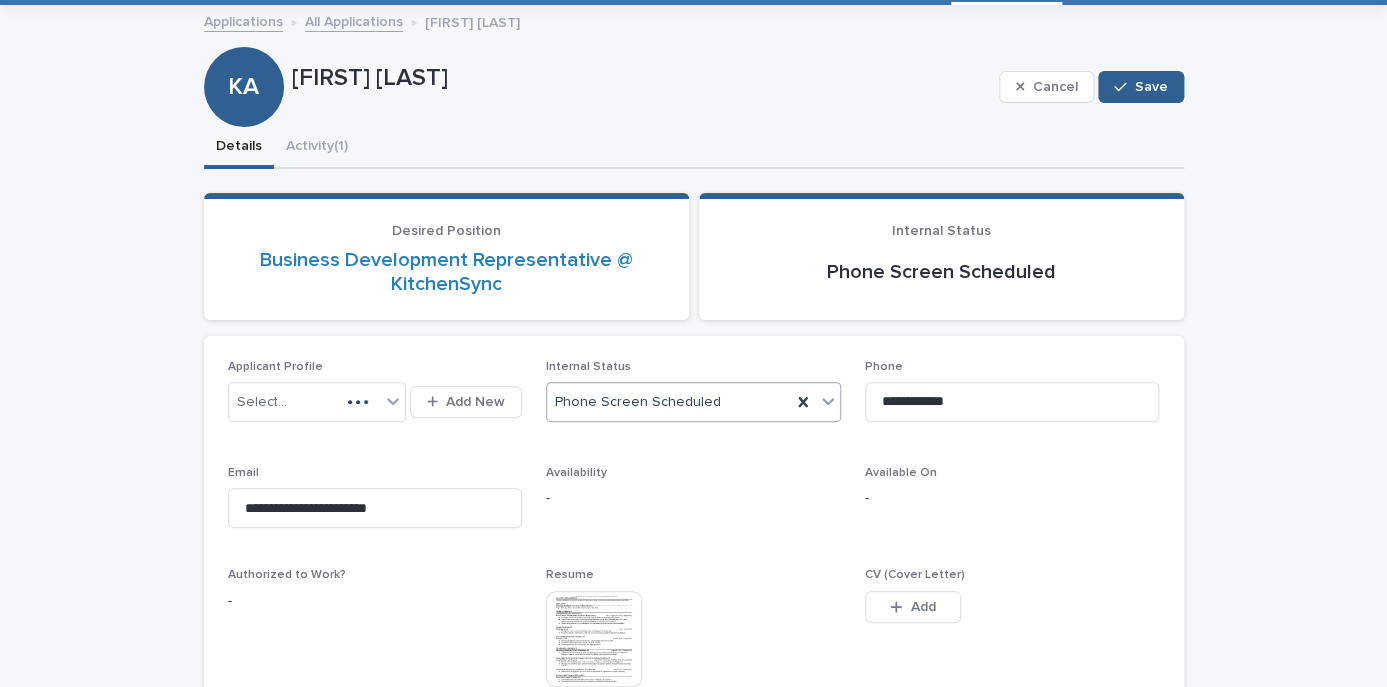 click on "Phone Screen Scheduled" at bounding box center (669, 402) 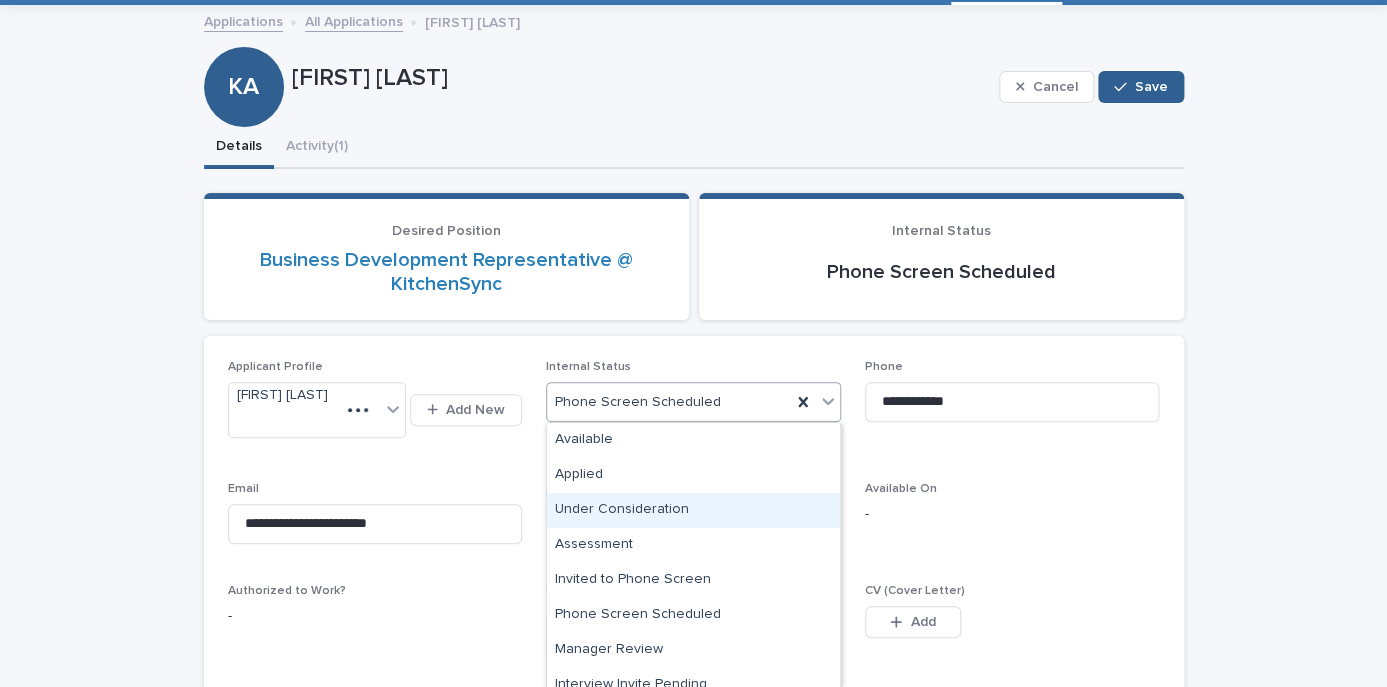 click on "Under Consideration" at bounding box center (693, 510) 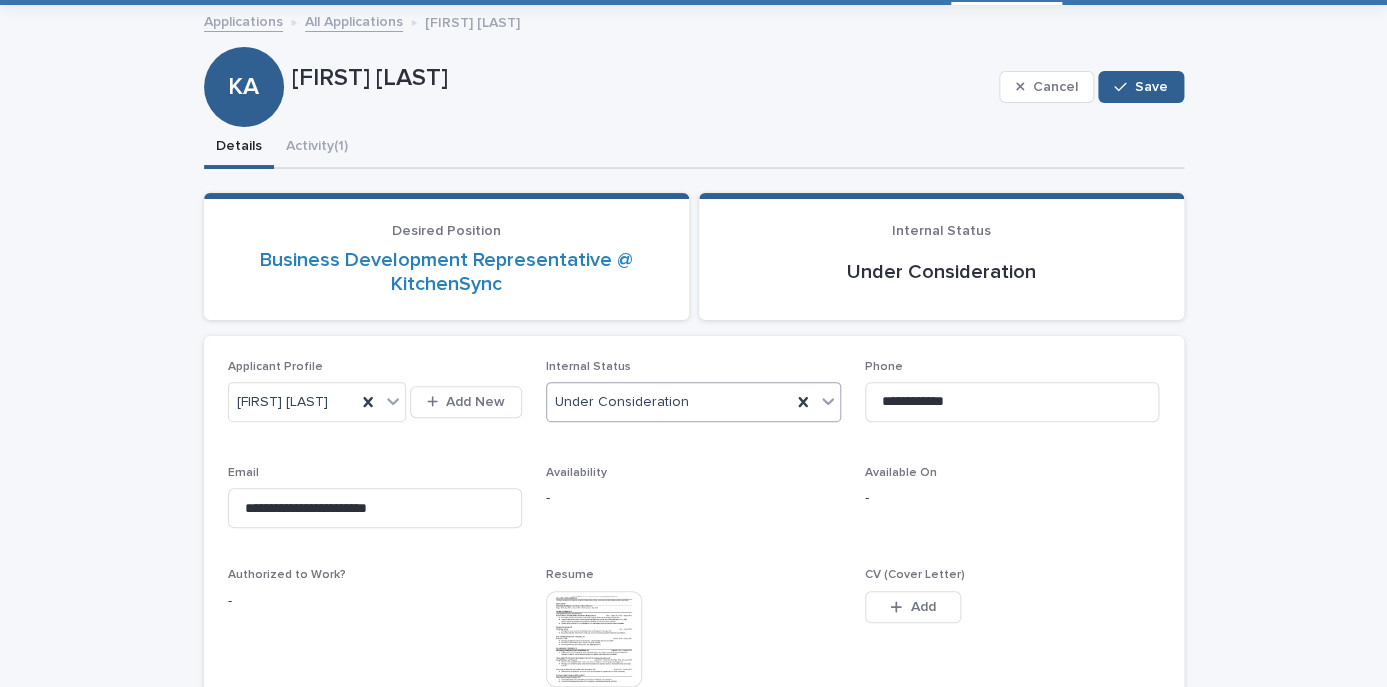 click on "Cancel Save" at bounding box center (1091, 87) 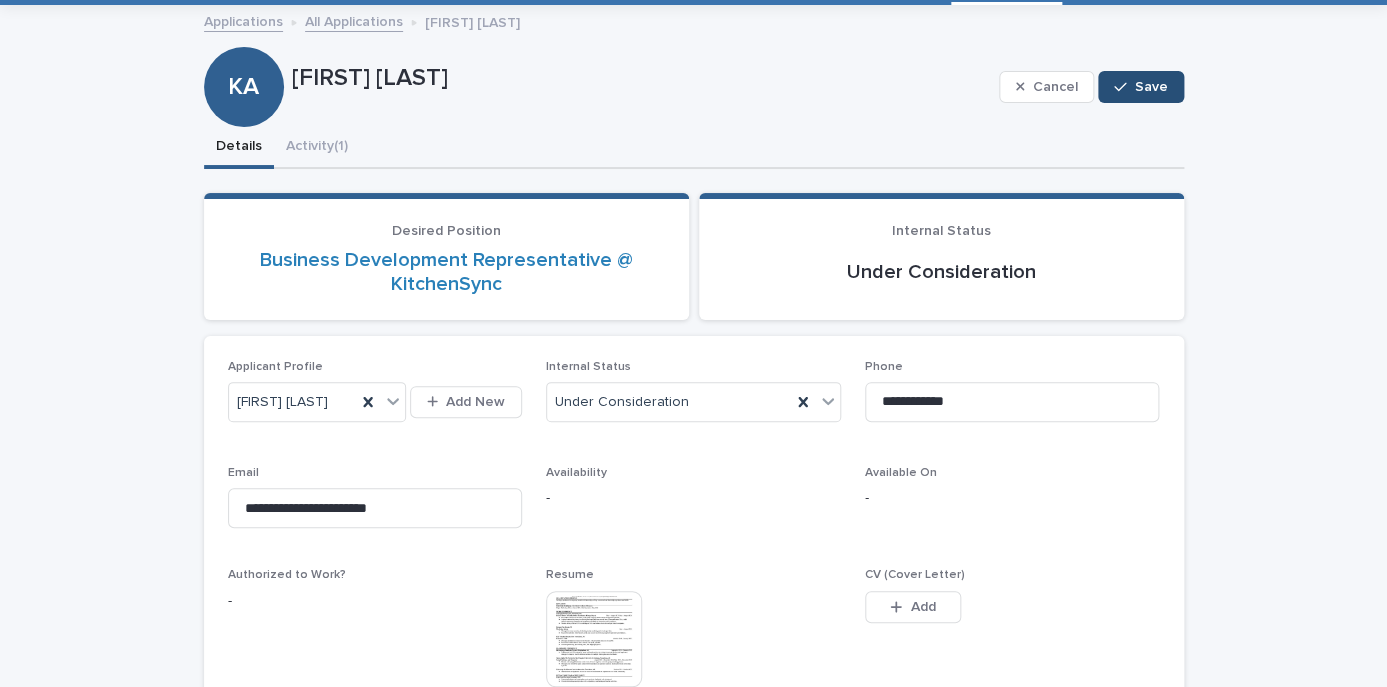 click on "Save" at bounding box center [1140, 87] 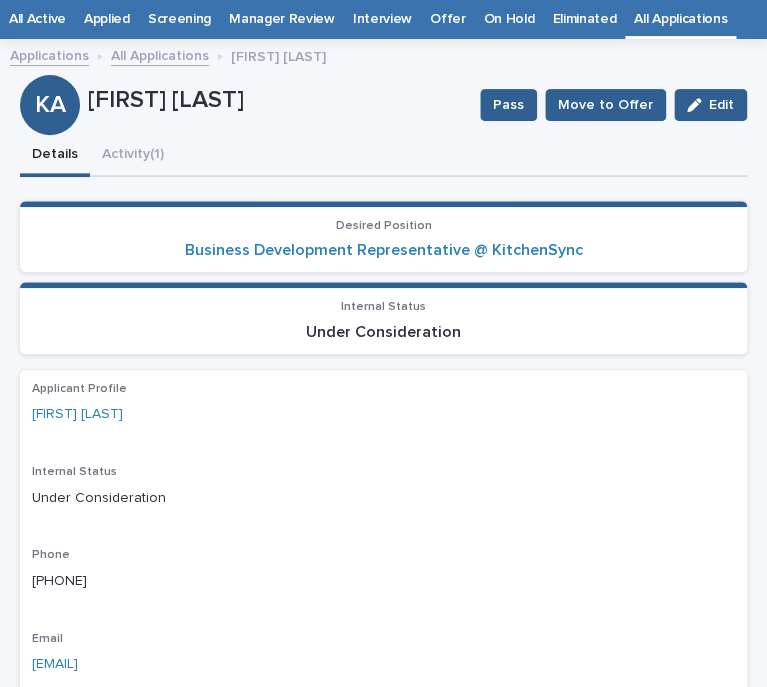scroll, scrollTop: 77, scrollLeft: 0, axis: vertical 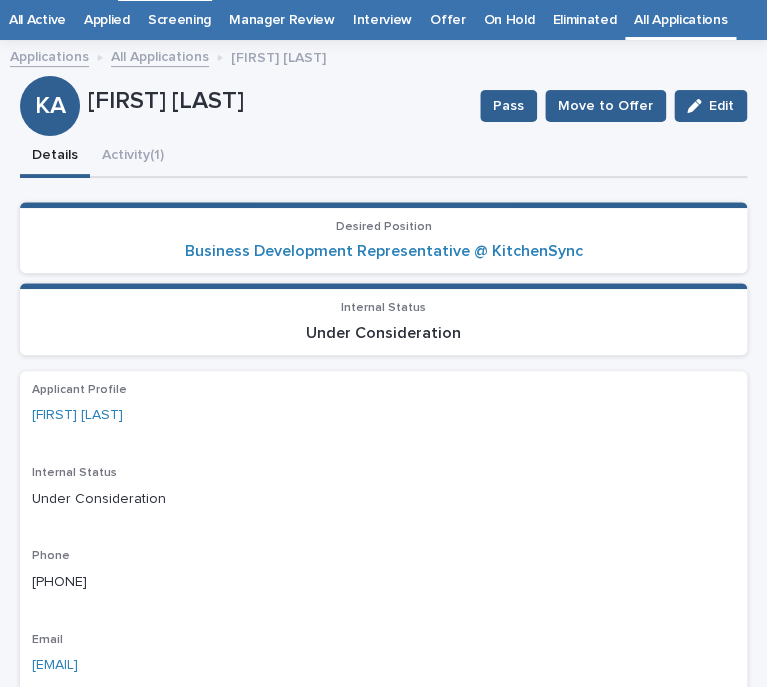 click on "**********" at bounding box center [383, 758] 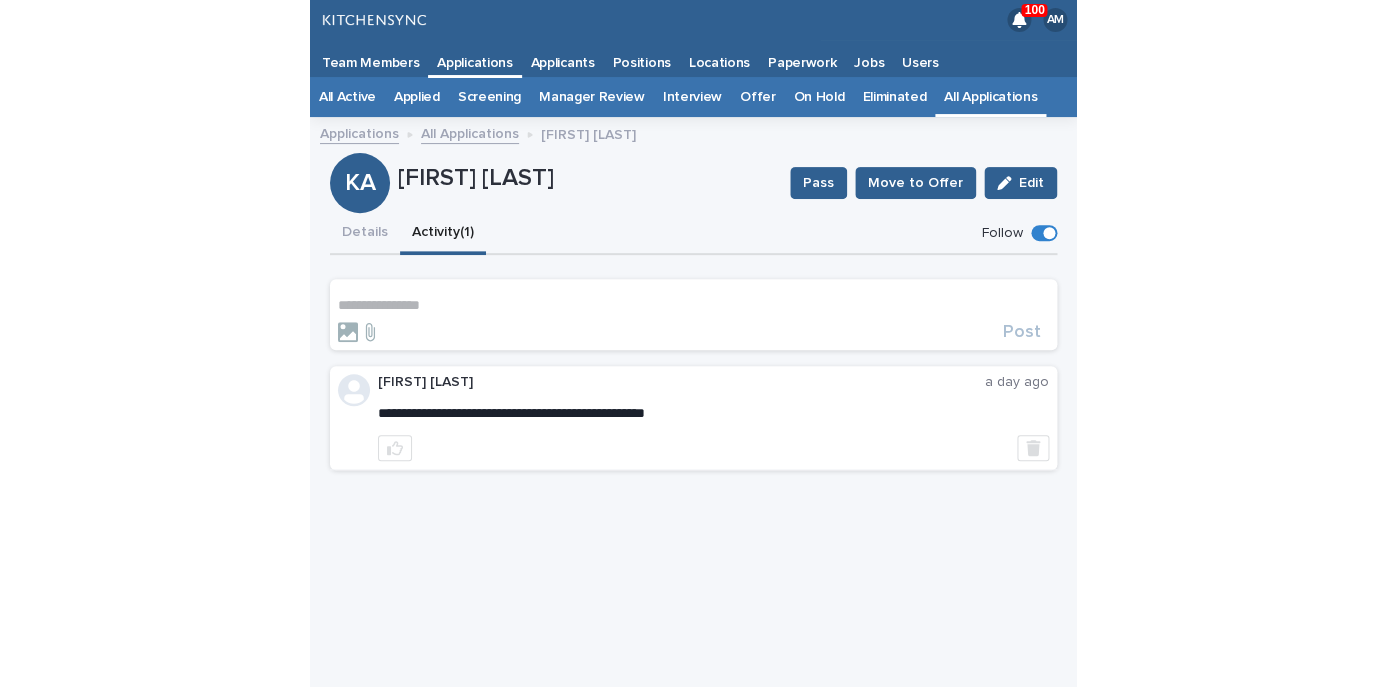 scroll, scrollTop: 0, scrollLeft: 0, axis: both 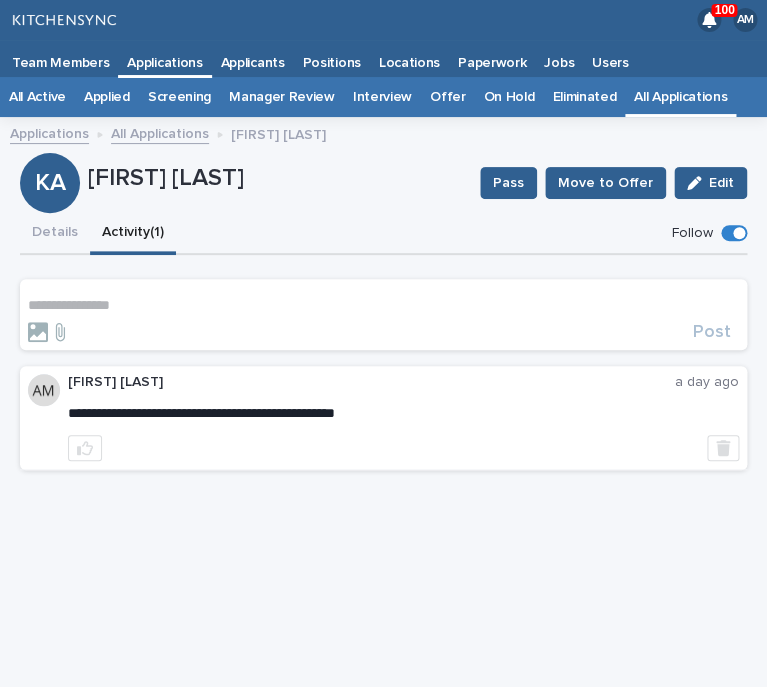 click on "**********" at bounding box center (383, 314) 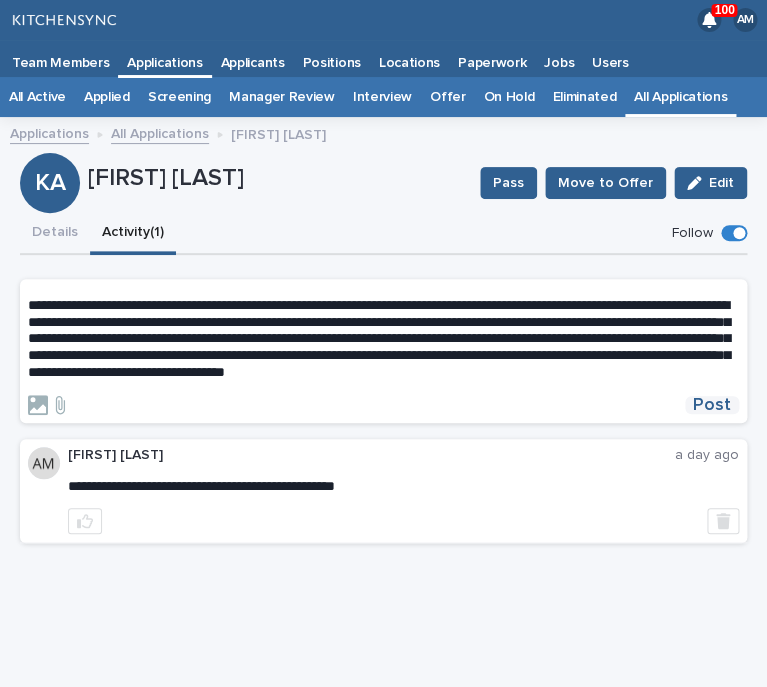 click on "Post" at bounding box center (712, 405) 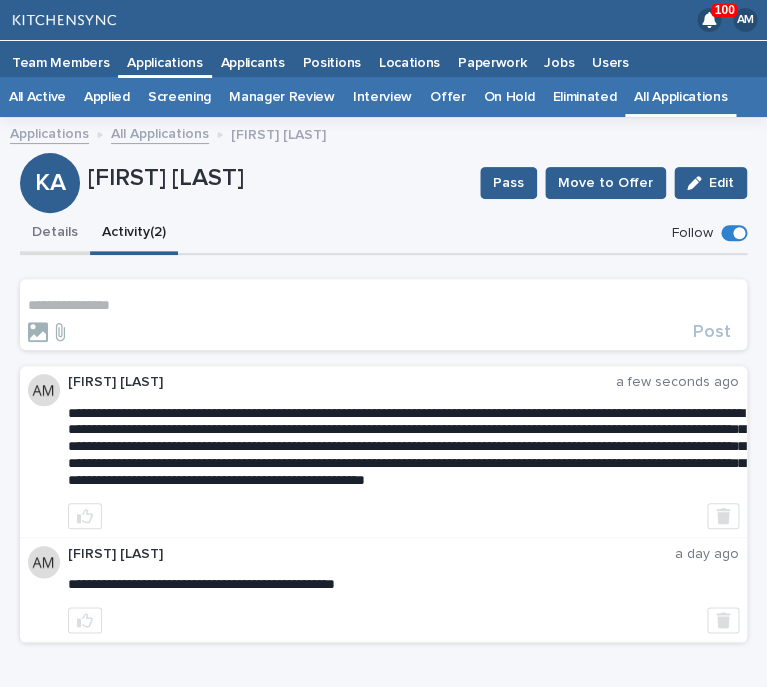 click on "Details" at bounding box center [55, 234] 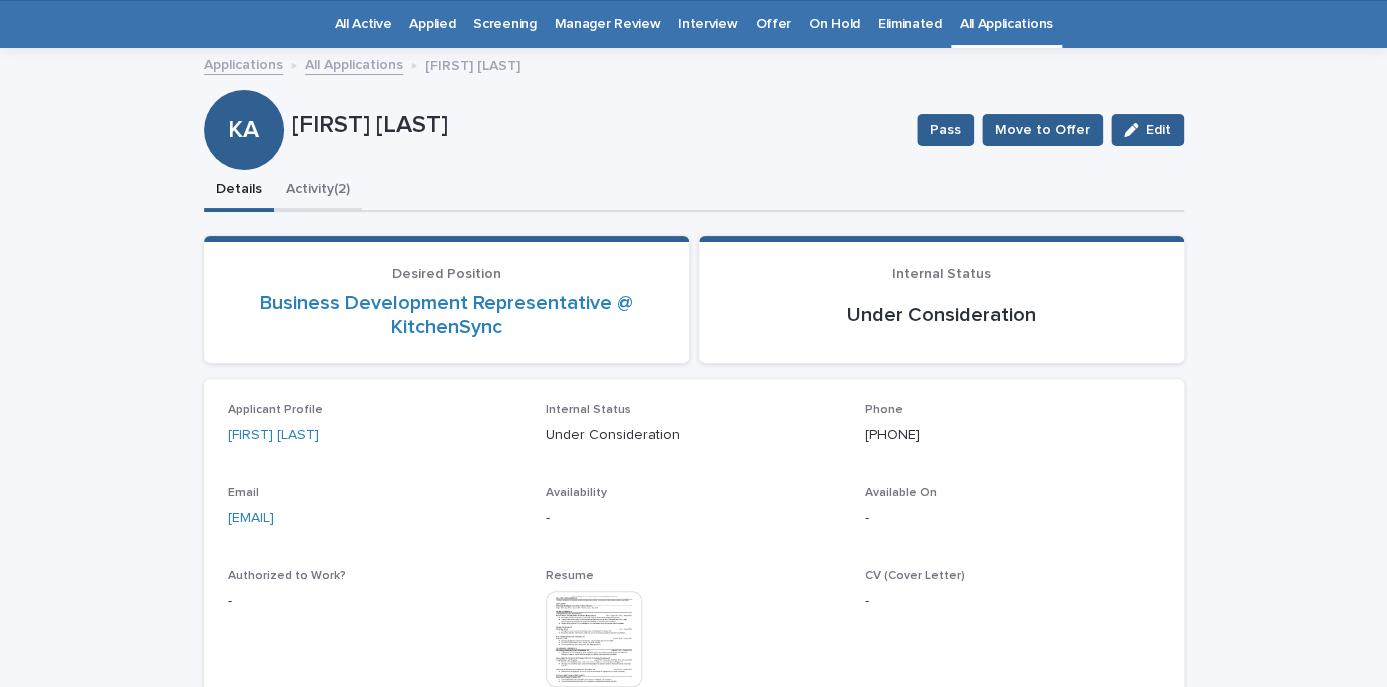 scroll, scrollTop: 64, scrollLeft: 0, axis: vertical 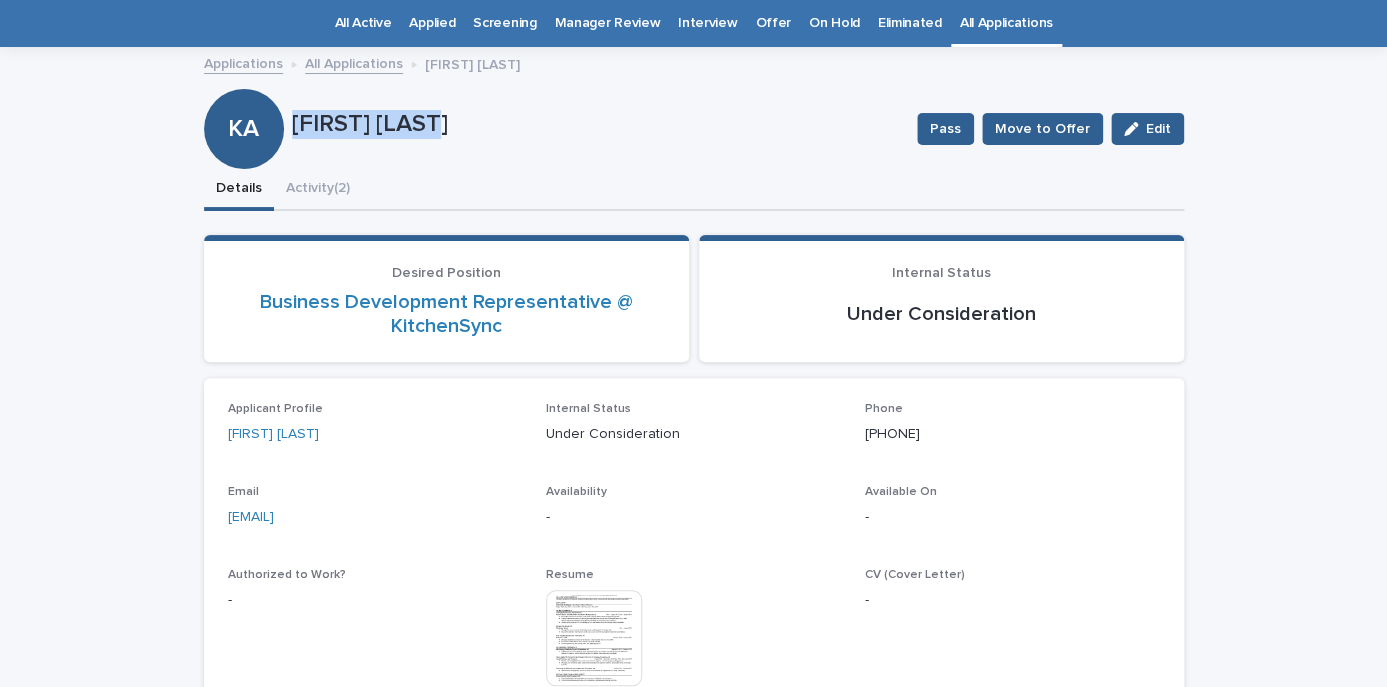 drag, startPoint x: 294, startPoint y: 128, endPoint x: 471, endPoint y: 128, distance: 177 